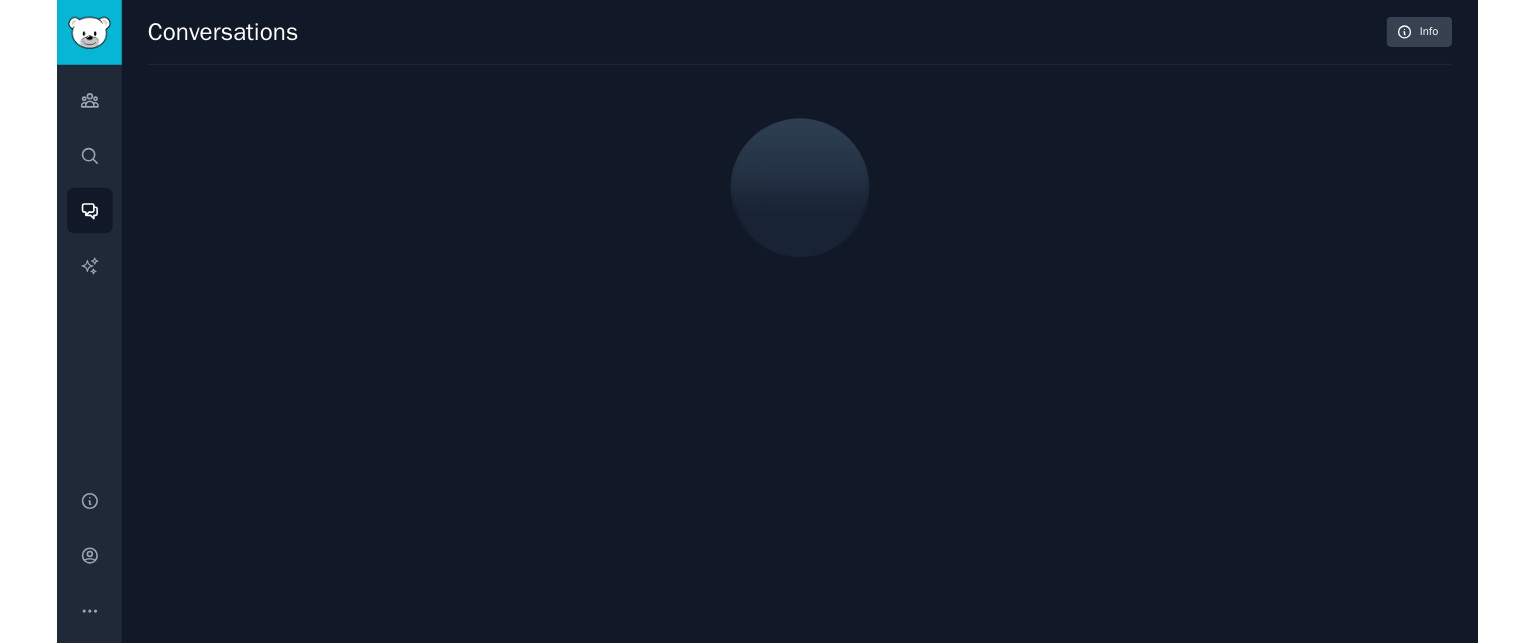 scroll, scrollTop: 0, scrollLeft: 0, axis: both 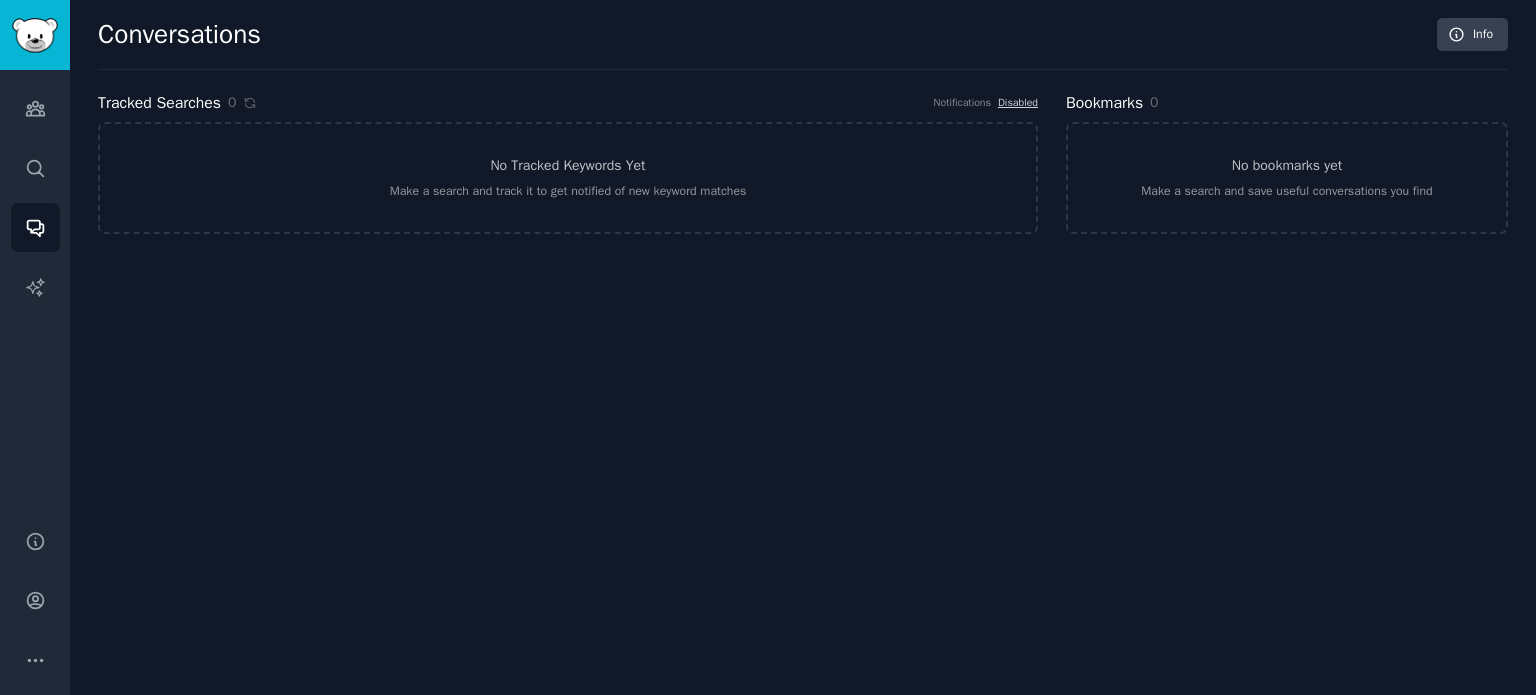 drag, startPoint x: 0, startPoint y: 0, endPoint x: 77, endPoint y: 238, distance: 250.14595 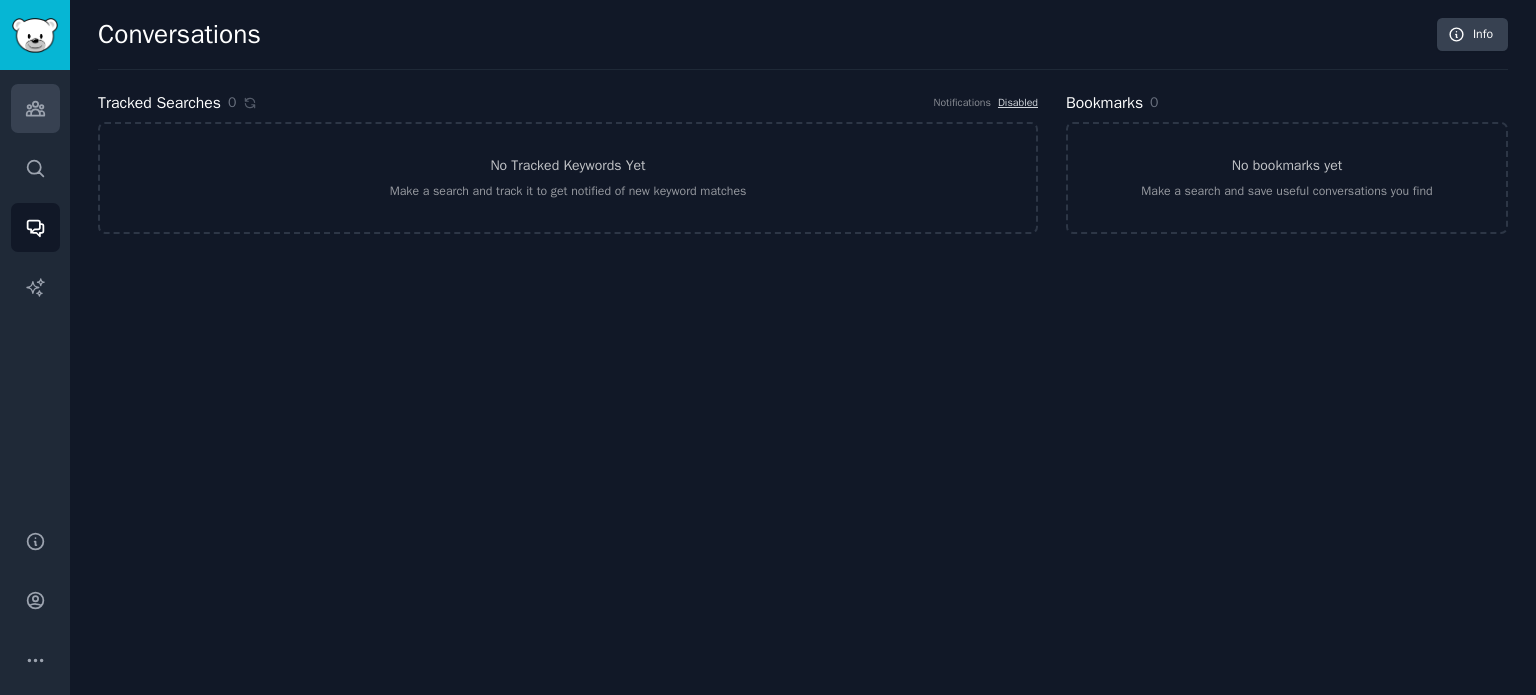 click on "Audiences" at bounding box center (35, 108) 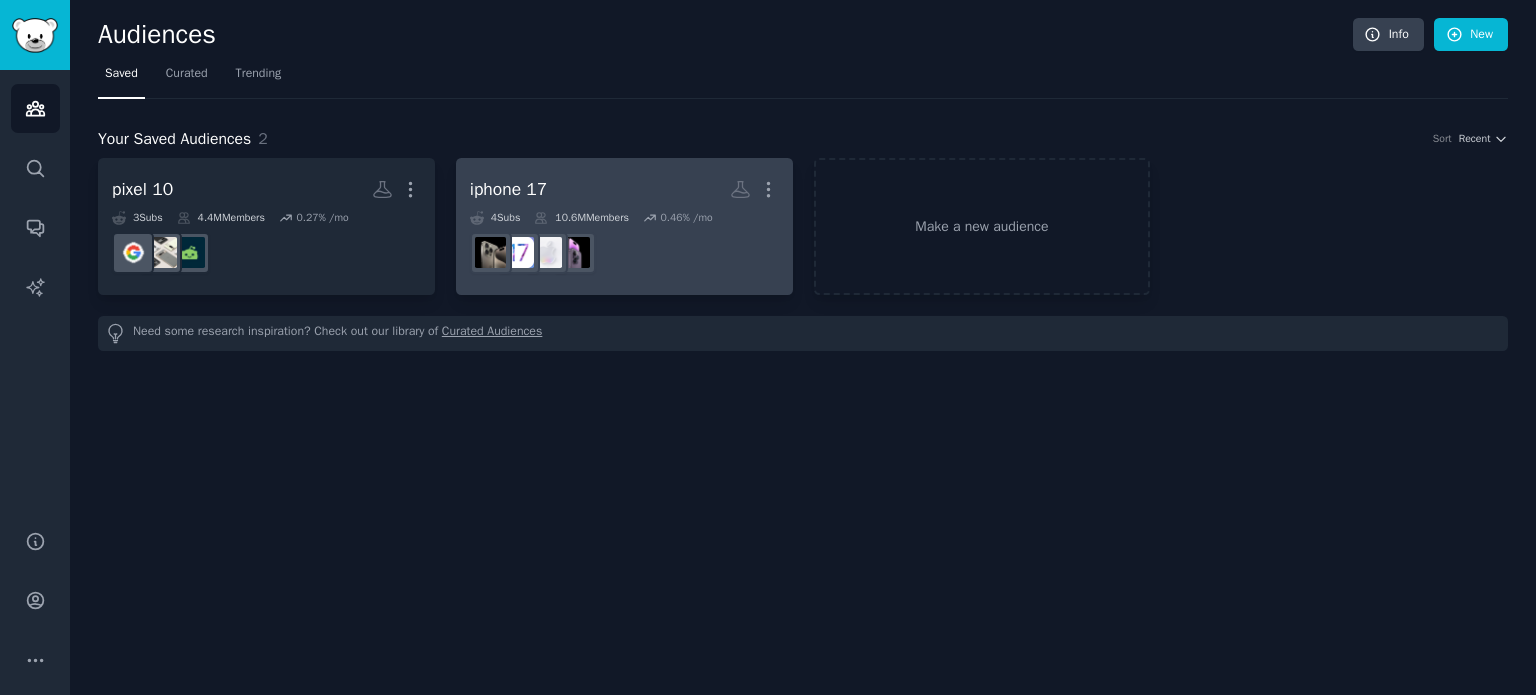 click on "iphone 17 More" at bounding box center [624, 189] 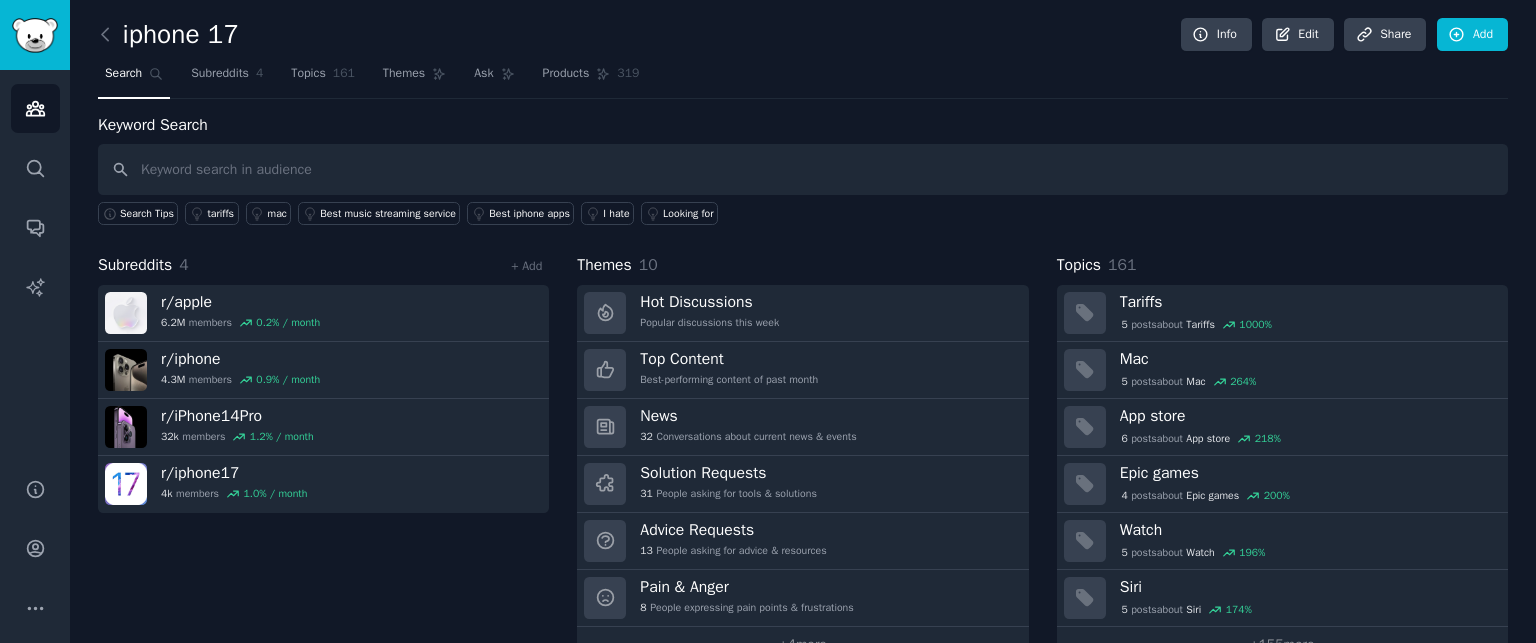 click on "Subreddits 4 + Add r/ apple 6.2M  members 0.2 % / month r/ iphone 4.3M  members 0.9 % / month r/ iPhone14Pro 32k  members 1.2 % / month r/ iphone17 4k  members 1.0 % / month" at bounding box center (323, 457) 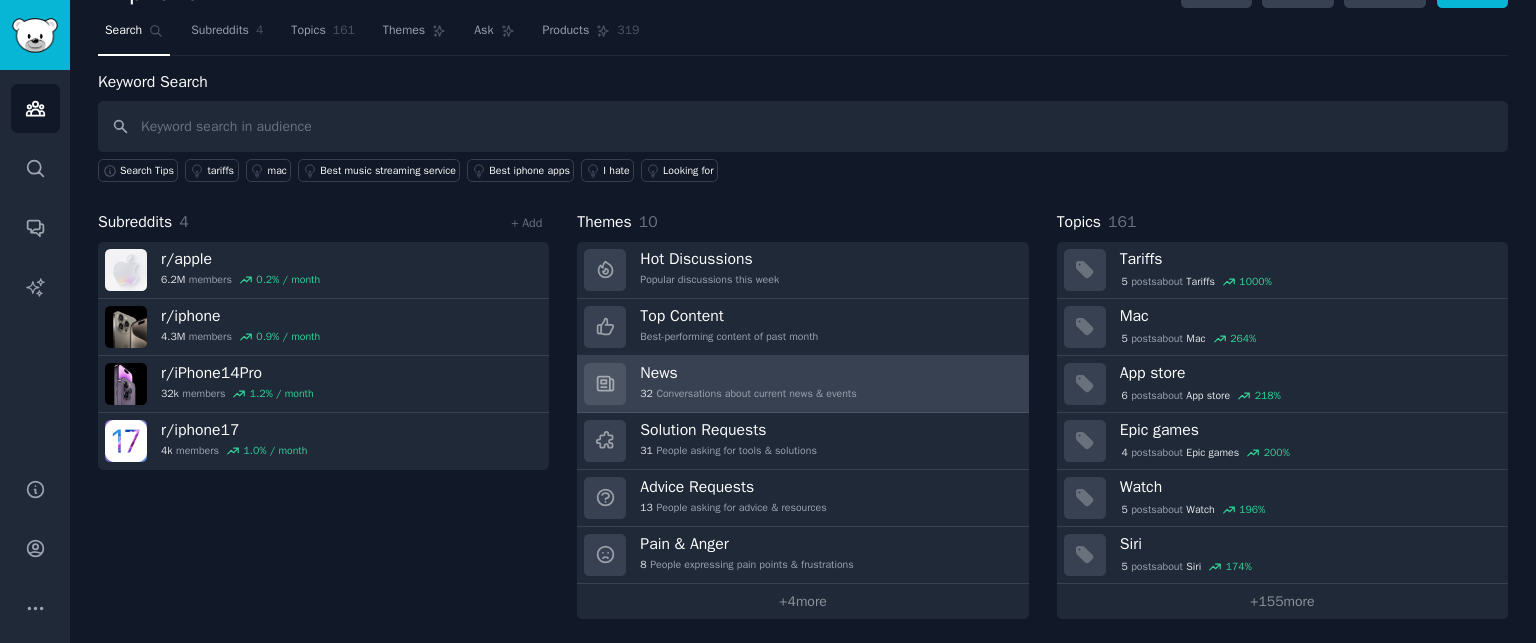 click on "News" at bounding box center [748, 373] 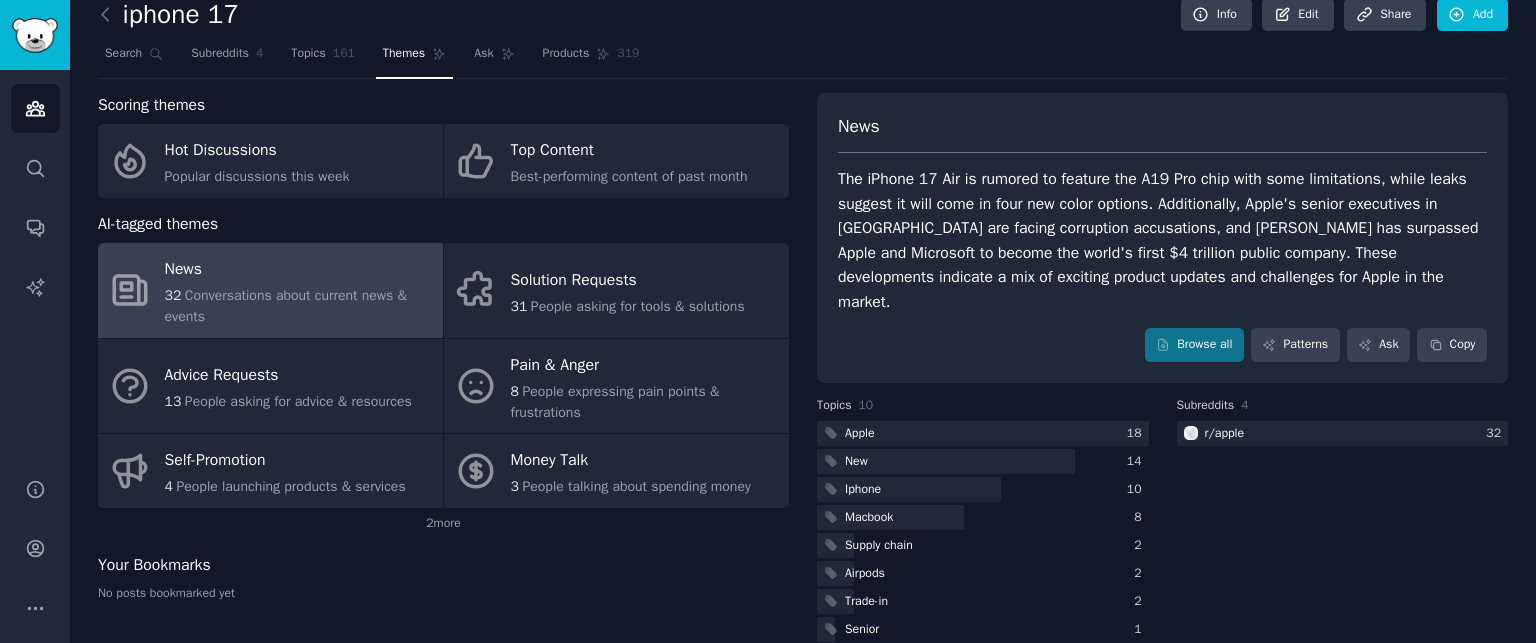 scroll, scrollTop: 43, scrollLeft: 0, axis: vertical 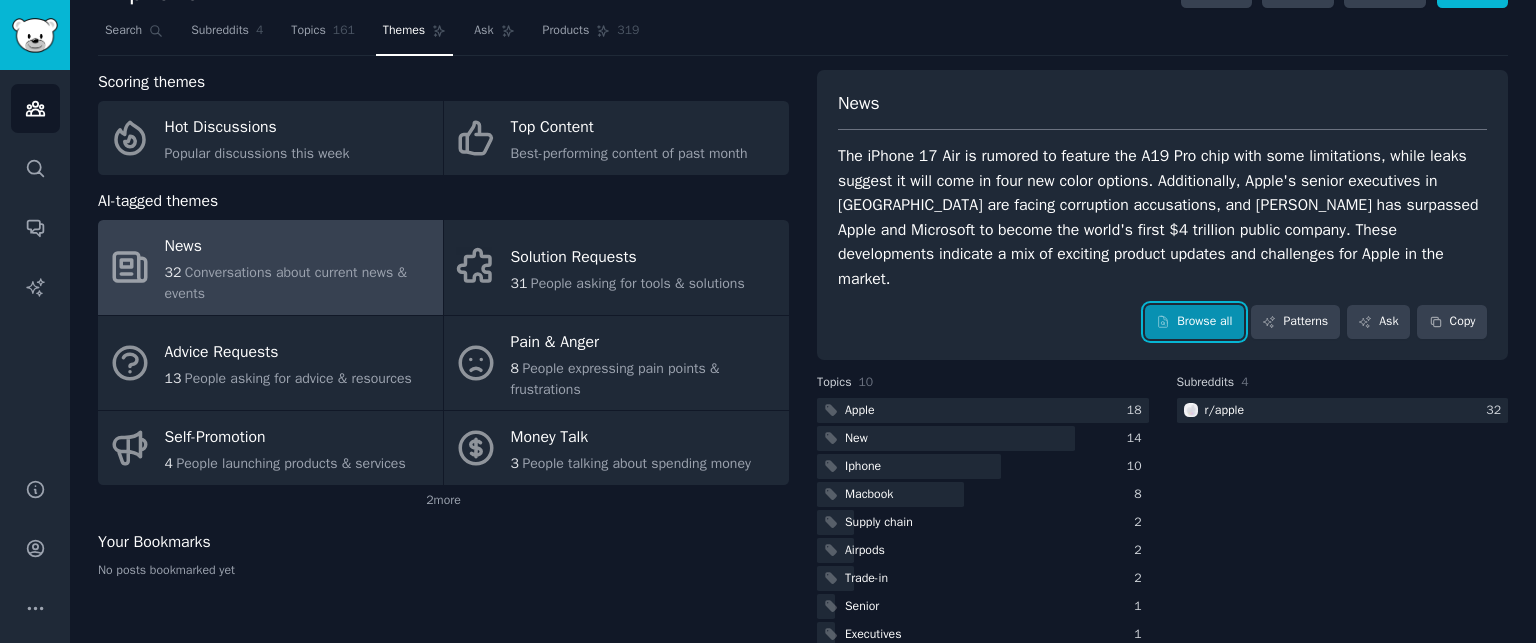 click on "Browse all" at bounding box center (1194, 322) 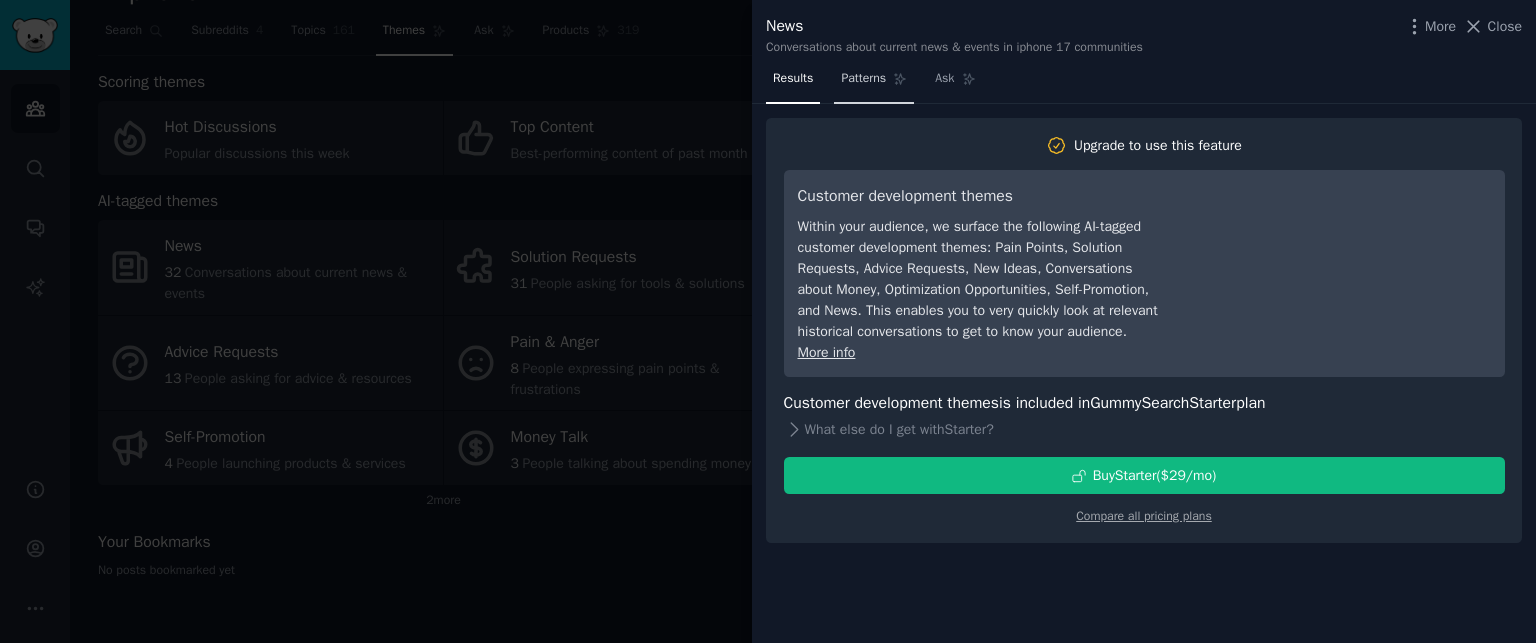 click on "Patterns" at bounding box center [863, 79] 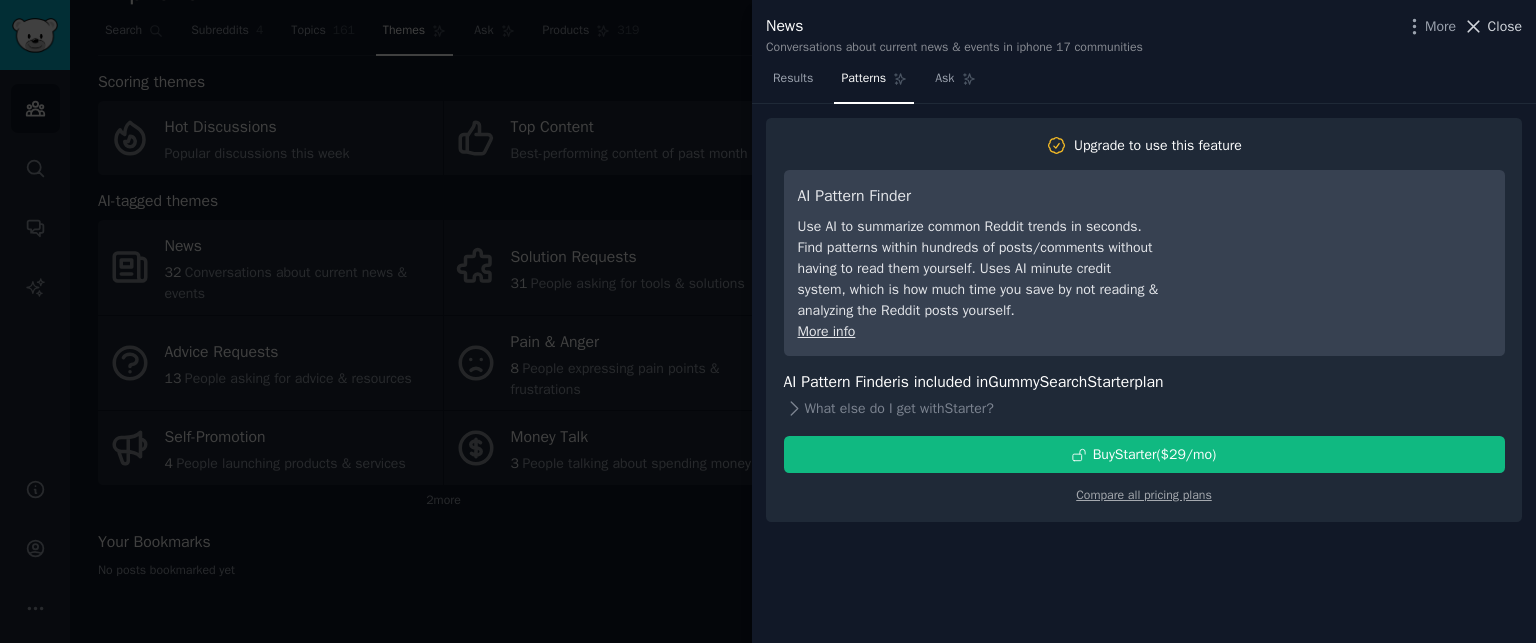 click on "Close" at bounding box center [1505, 26] 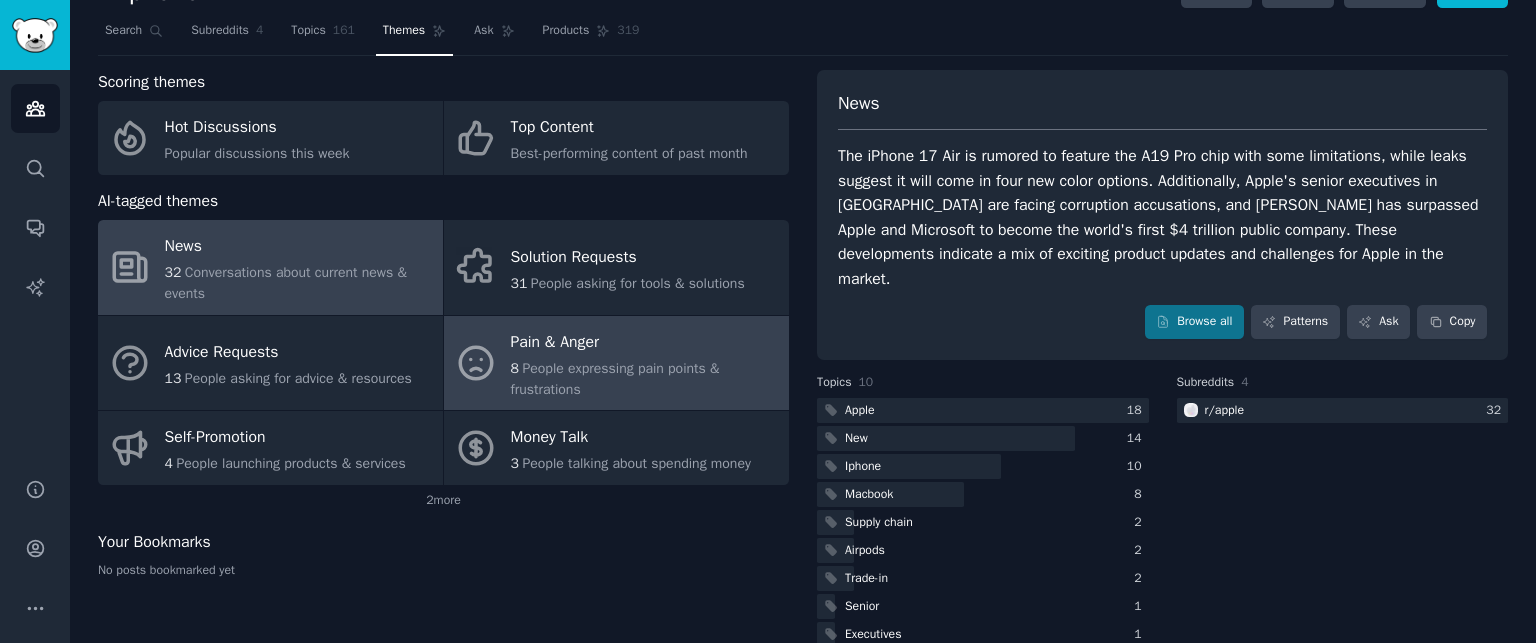 click on "People expressing pain points & frustrations" at bounding box center (615, 379) 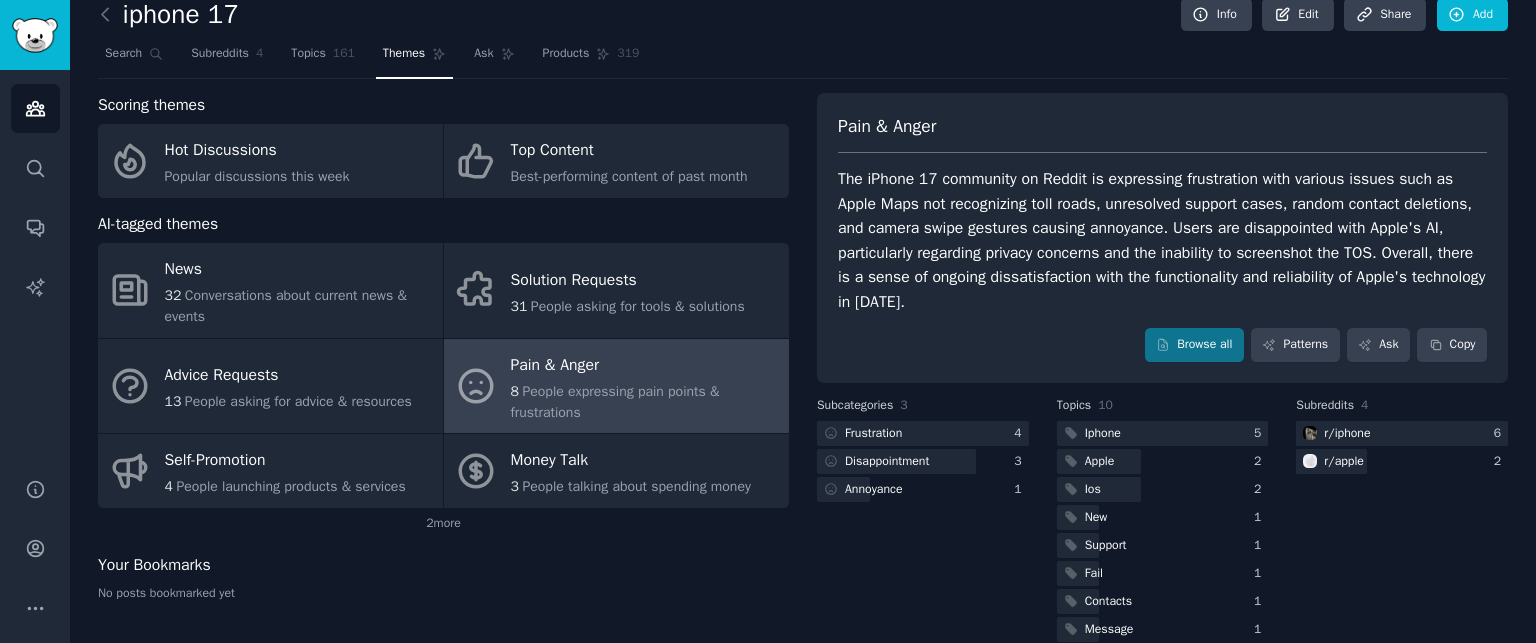scroll, scrollTop: 43, scrollLeft: 0, axis: vertical 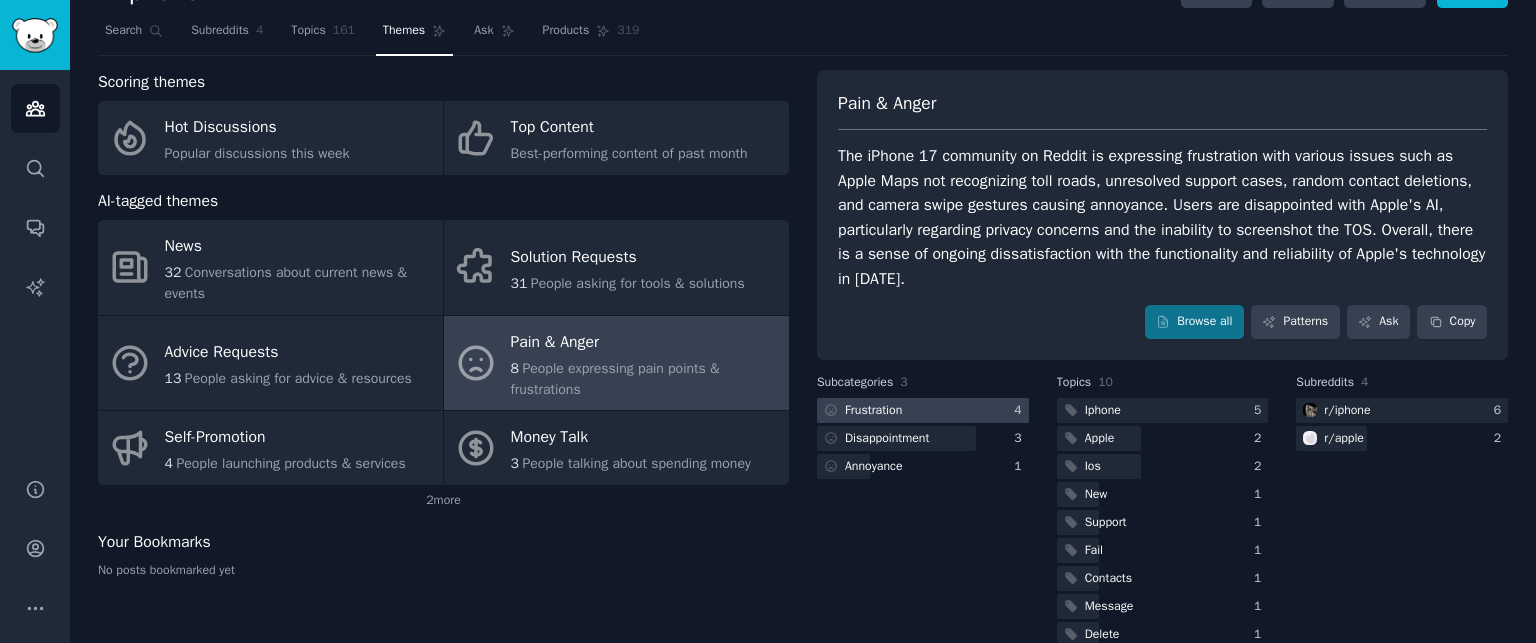 click on "Frustration" at bounding box center (873, 411) 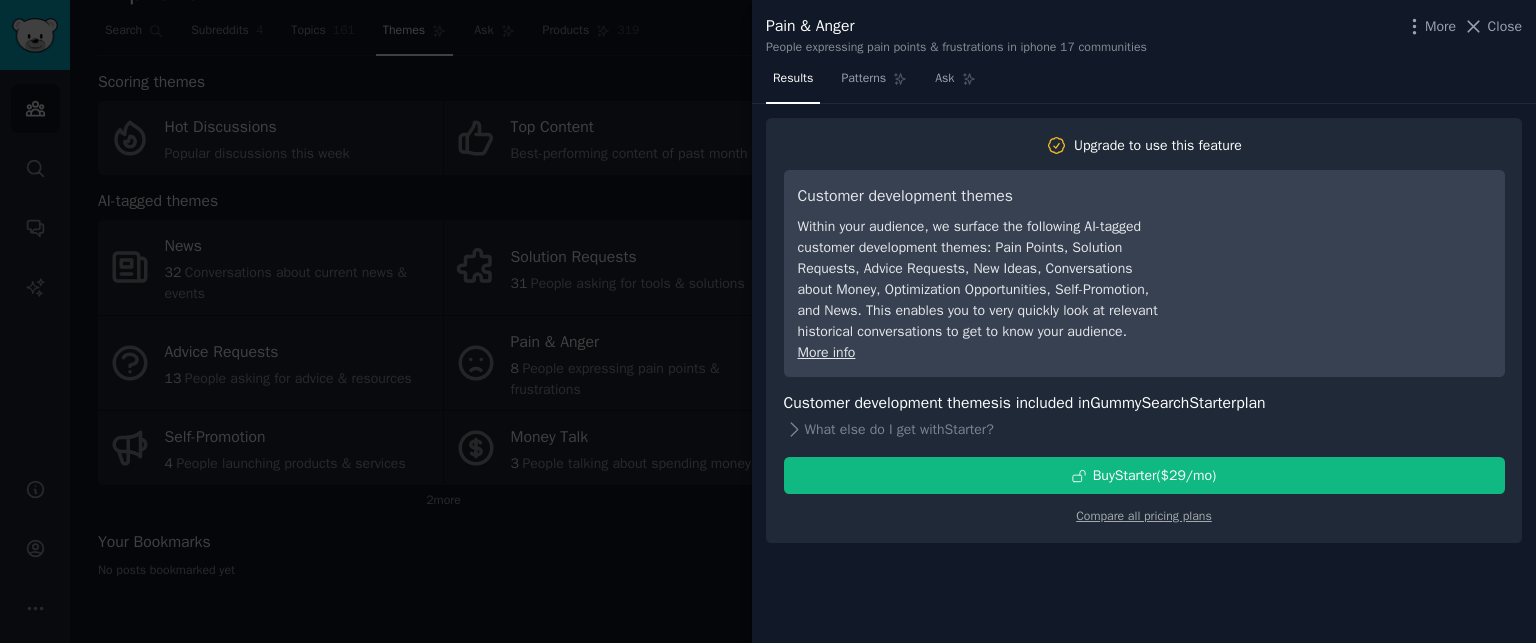 click on "Close" at bounding box center (1505, 26) 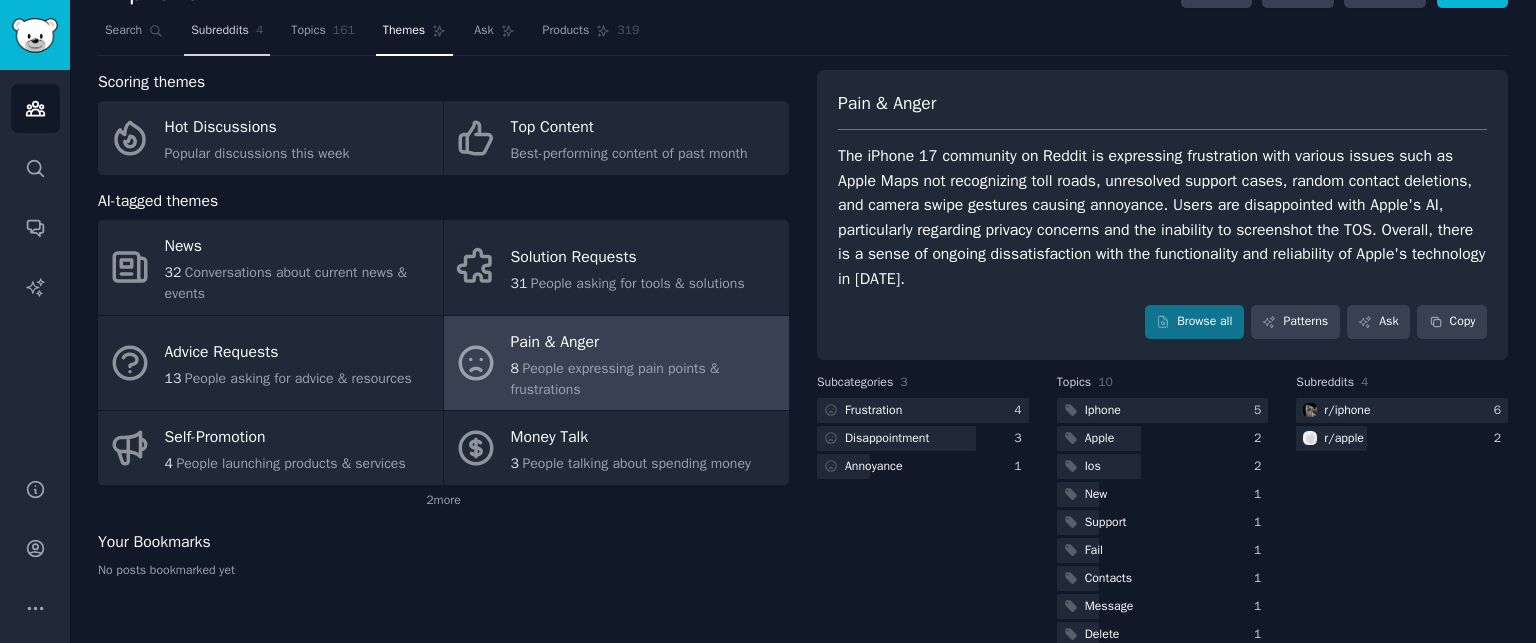 click on "Subreddits" at bounding box center (220, 31) 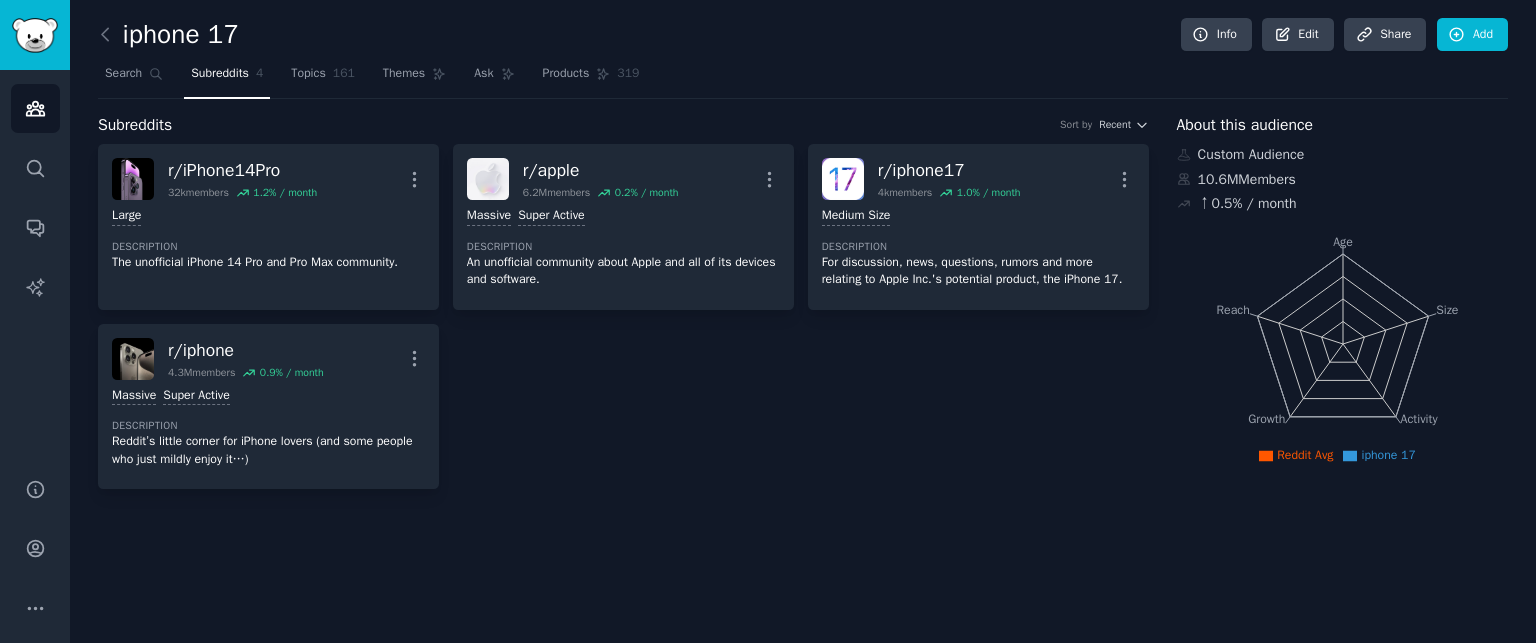 scroll, scrollTop: 0, scrollLeft: 0, axis: both 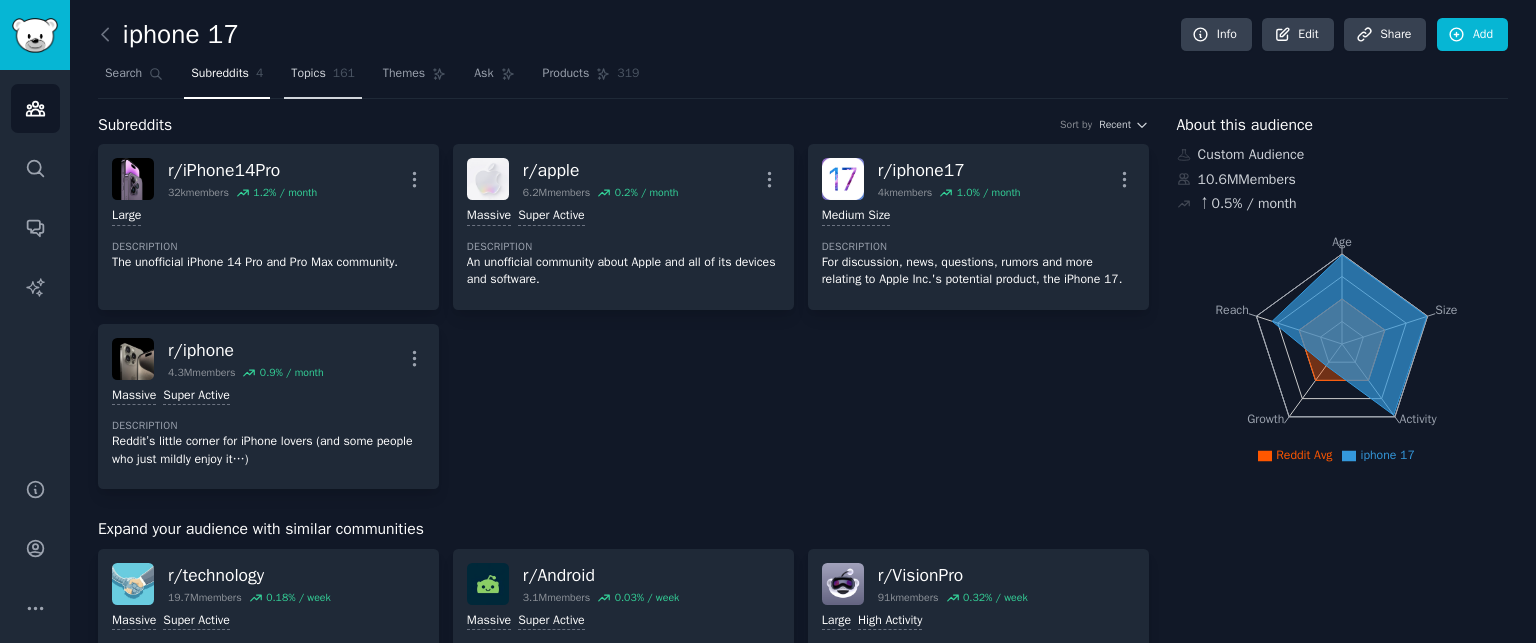 click on "Topics" at bounding box center [308, 74] 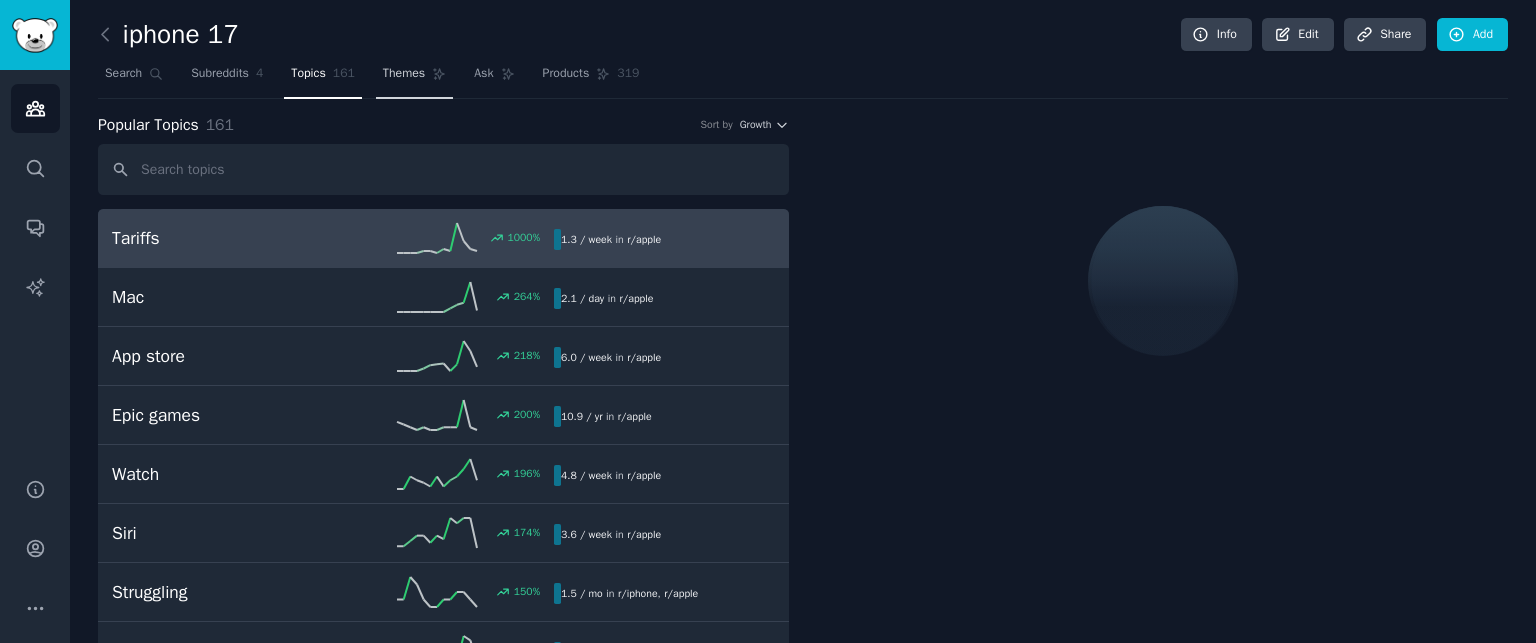 click on "Themes" at bounding box center (404, 74) 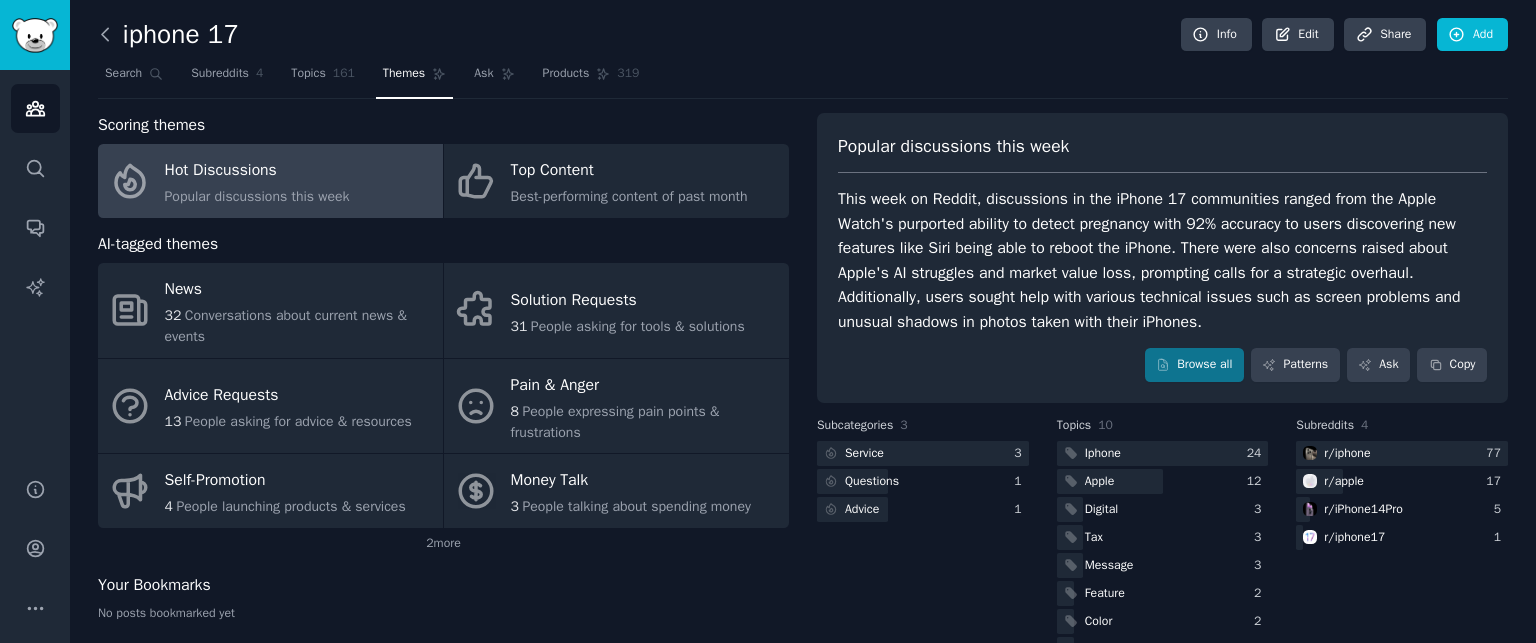 click 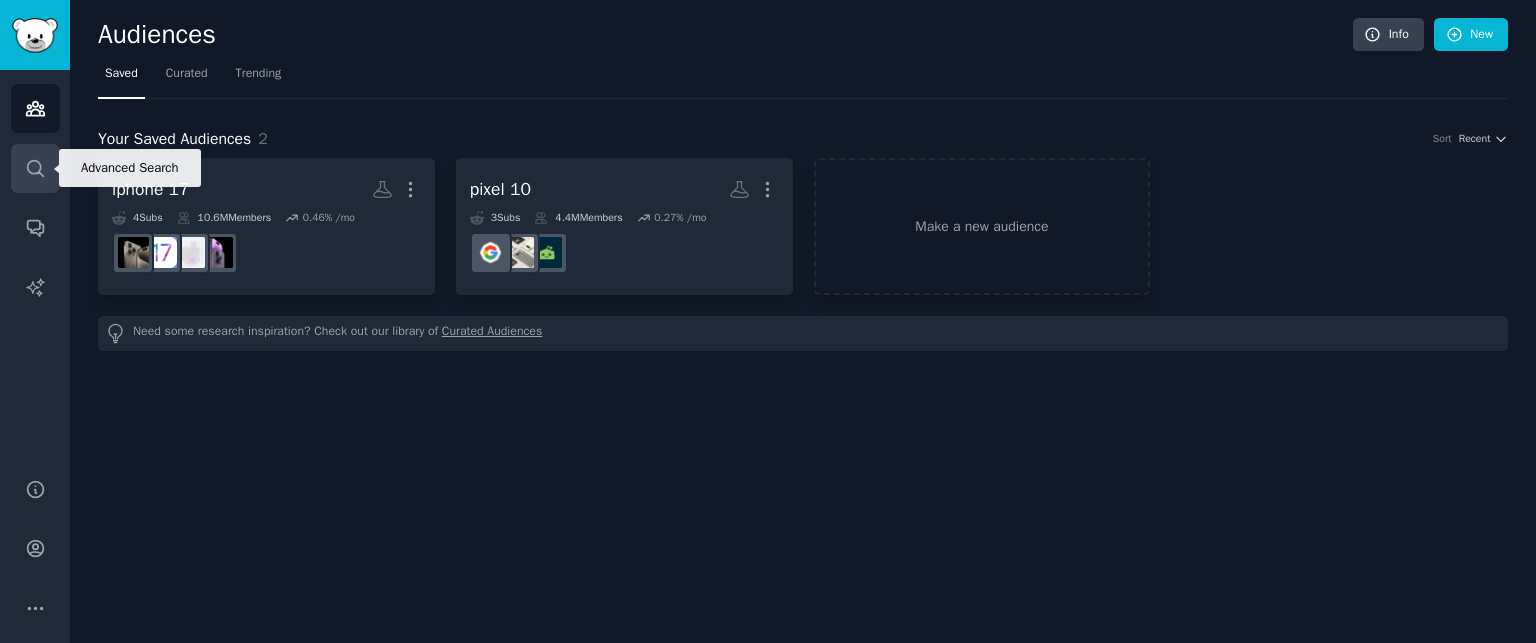 click on "Search" at bounding box center (35, 168) 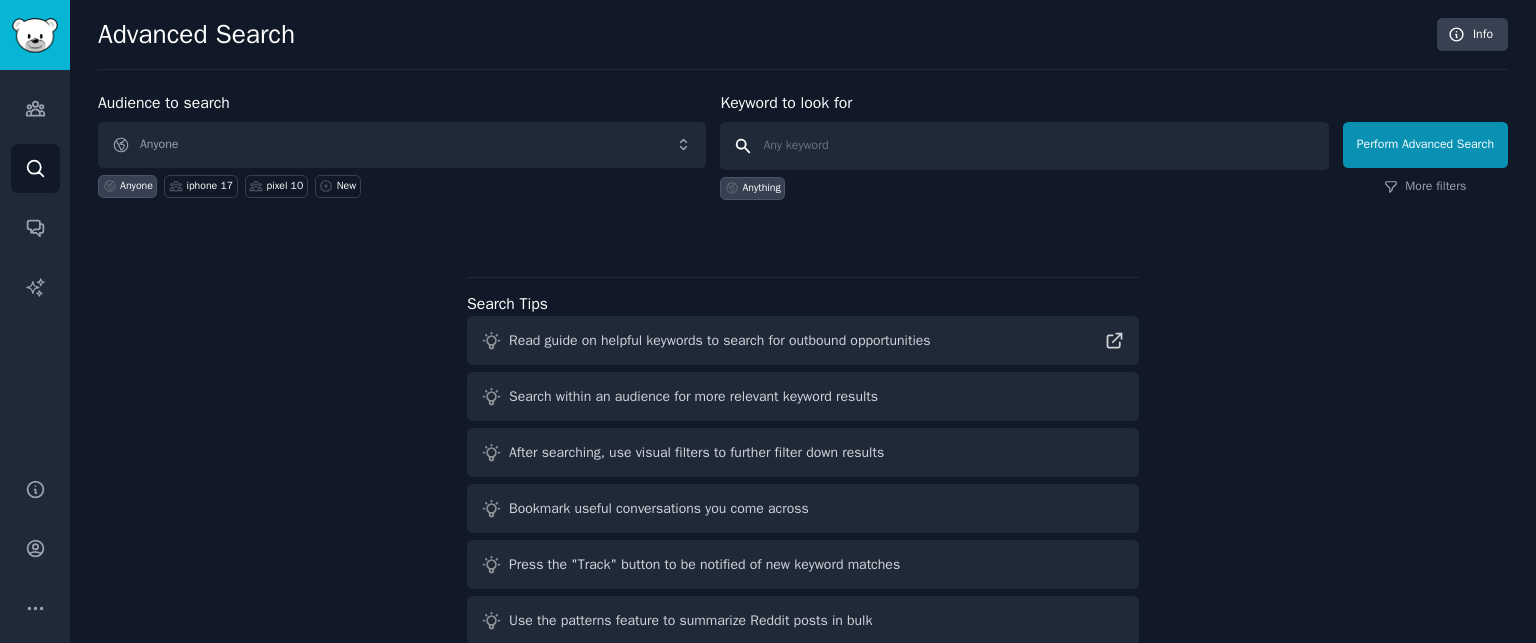 click at bounding box center [1024, 146] 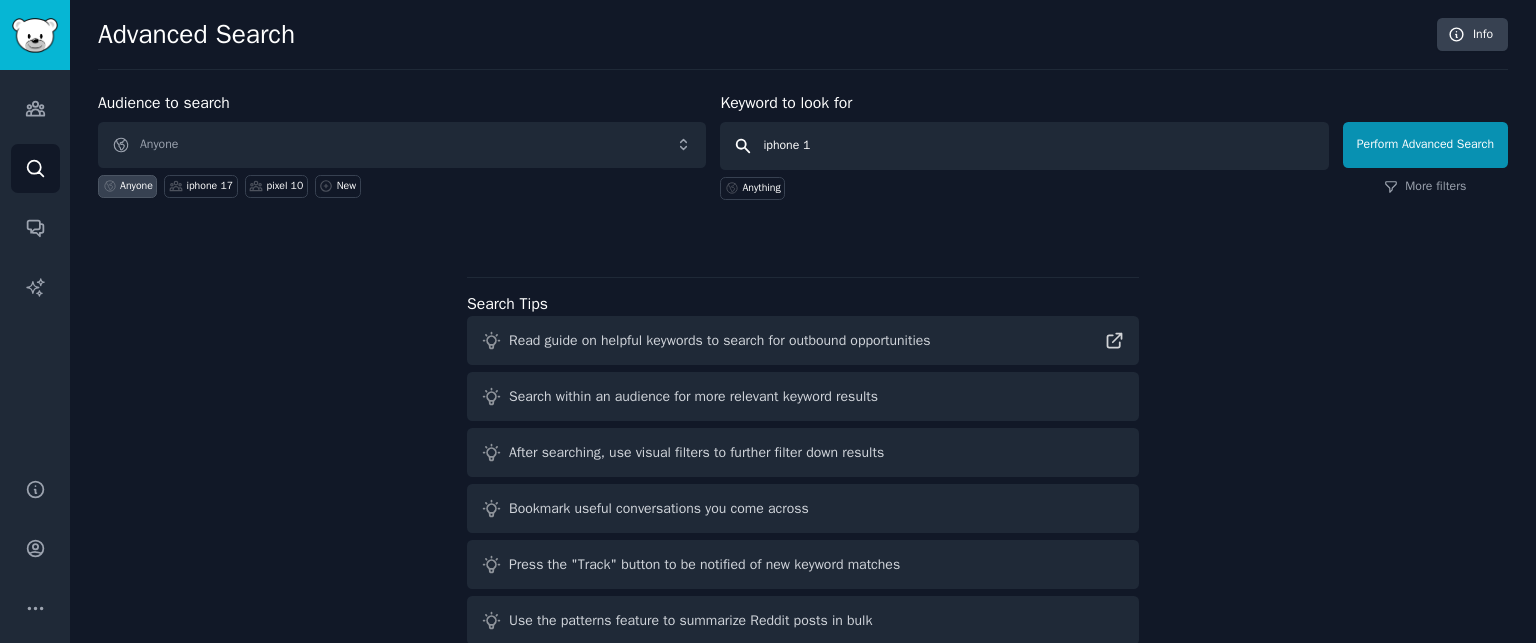 type on "iphone 16" 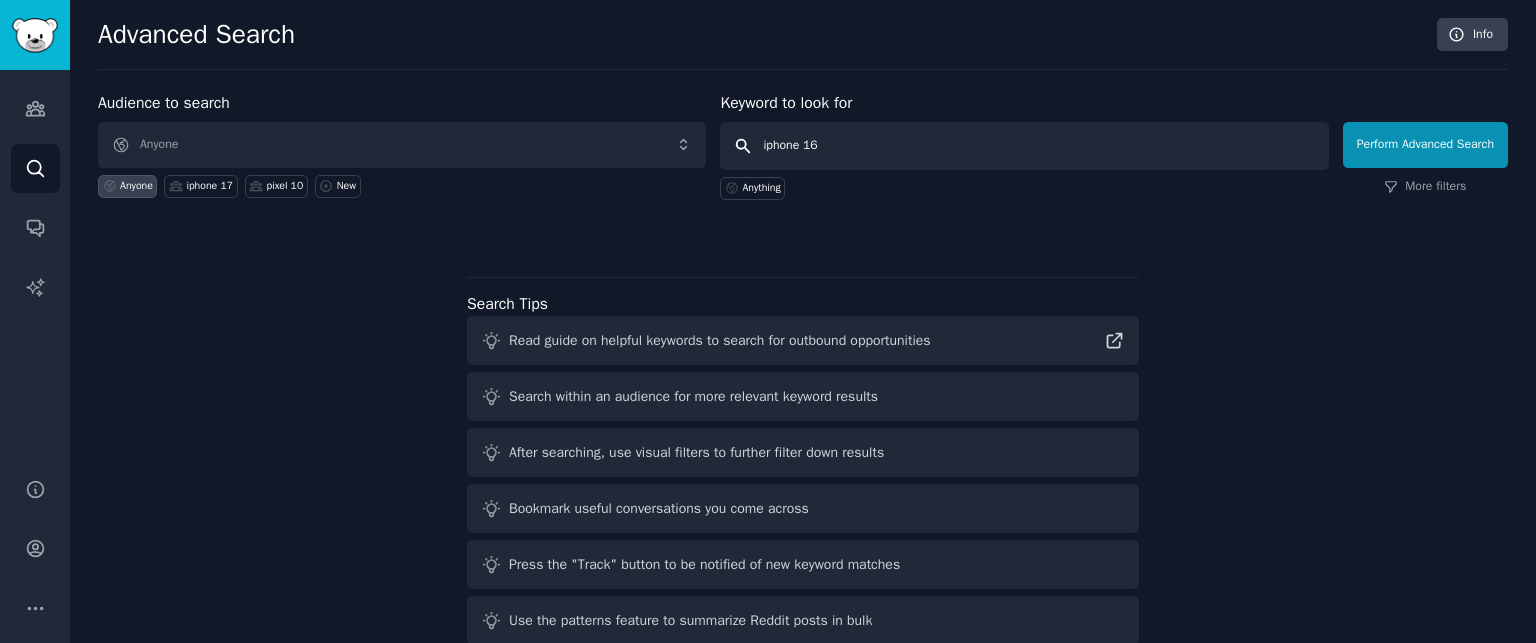 click on "Perform Advanced Search" at bounding box center [1425, 145] 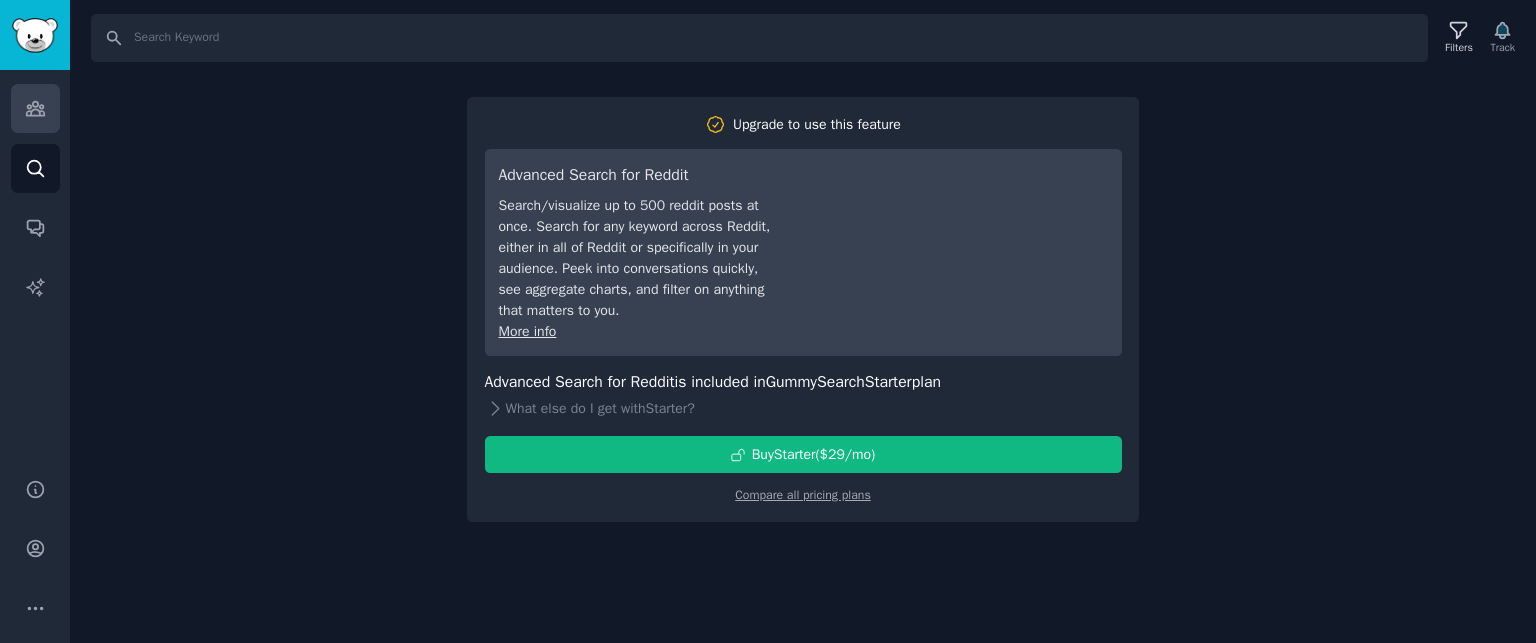 click 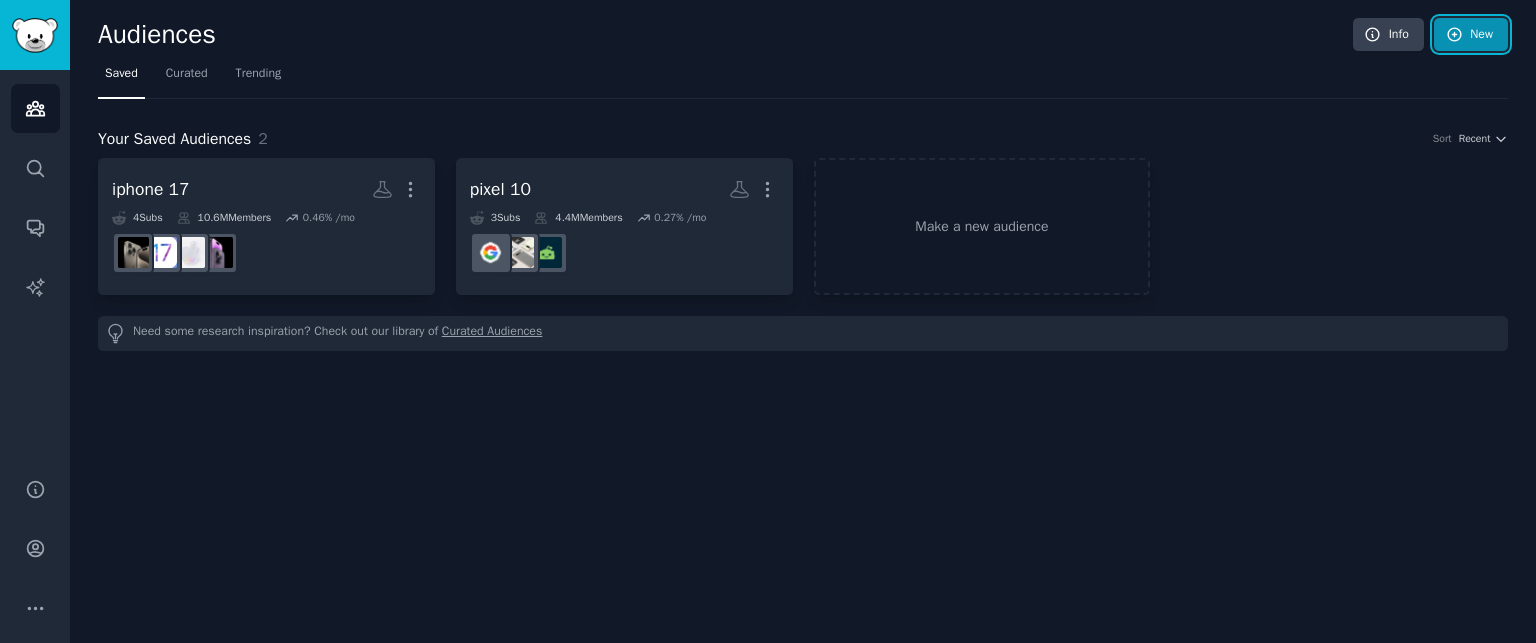 click on "New" at bounding box center (1471, 35) 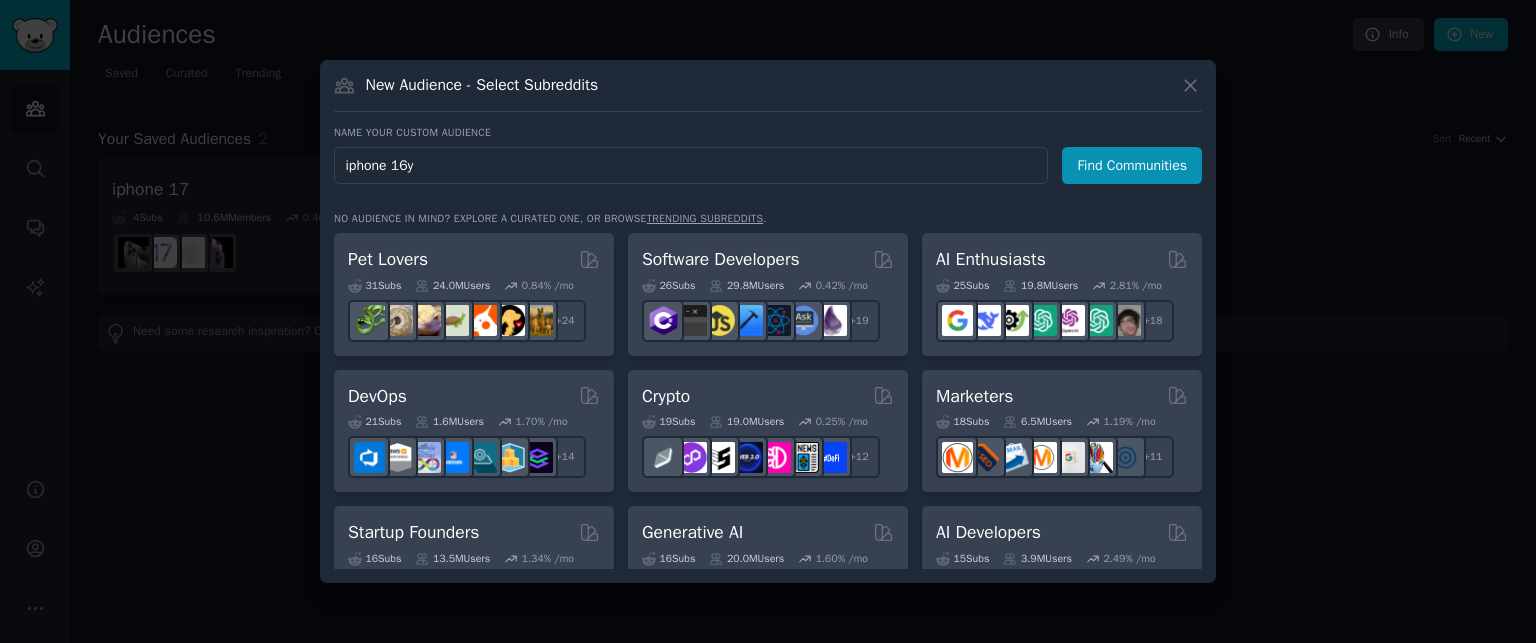 type on "iphone 16" 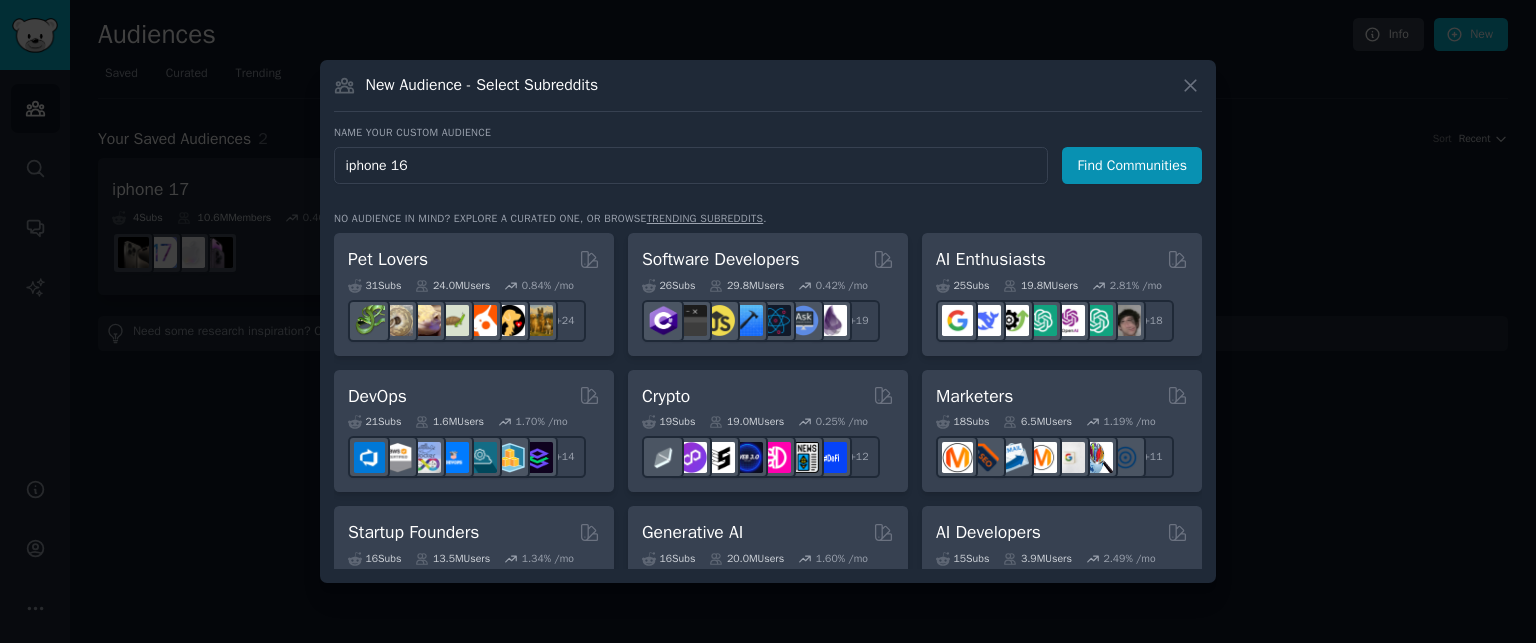 click on "Find Communities" at bounding box center (1132, 165) 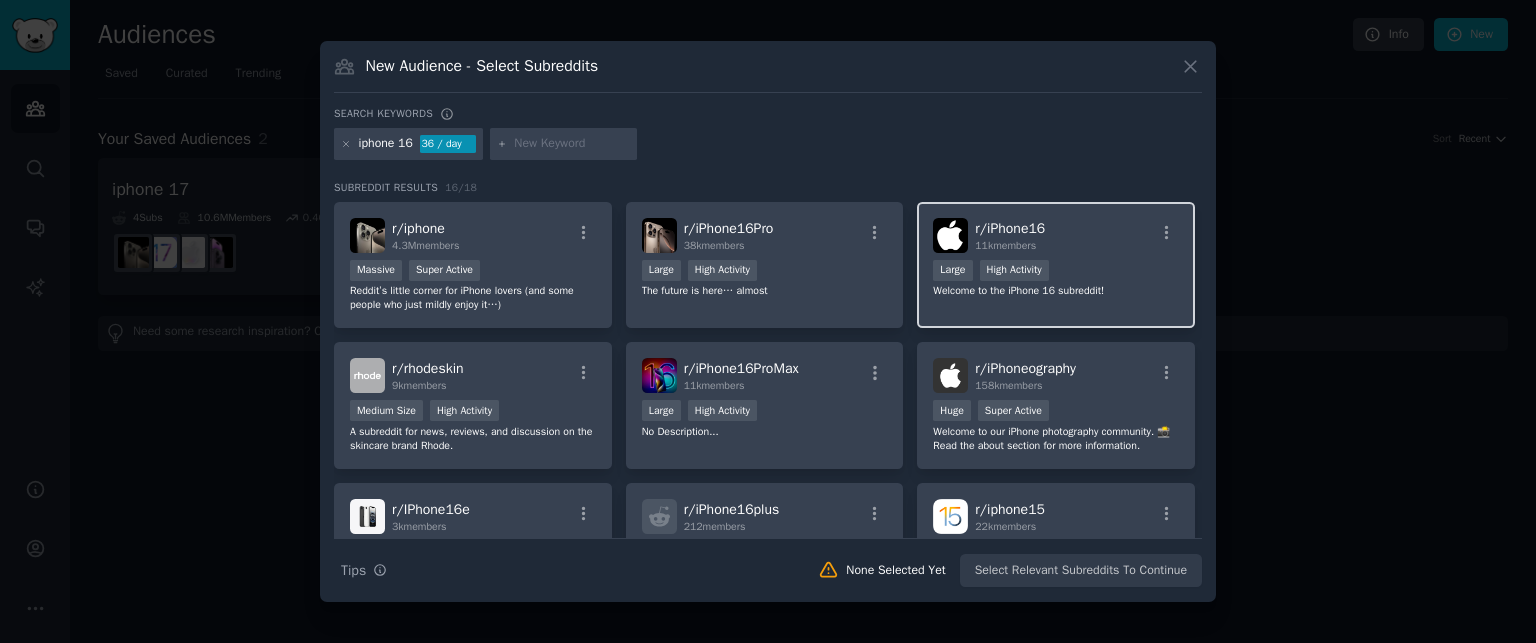 click on "r/ iPhone16 11k  members" at bounding box center [1056, 235] 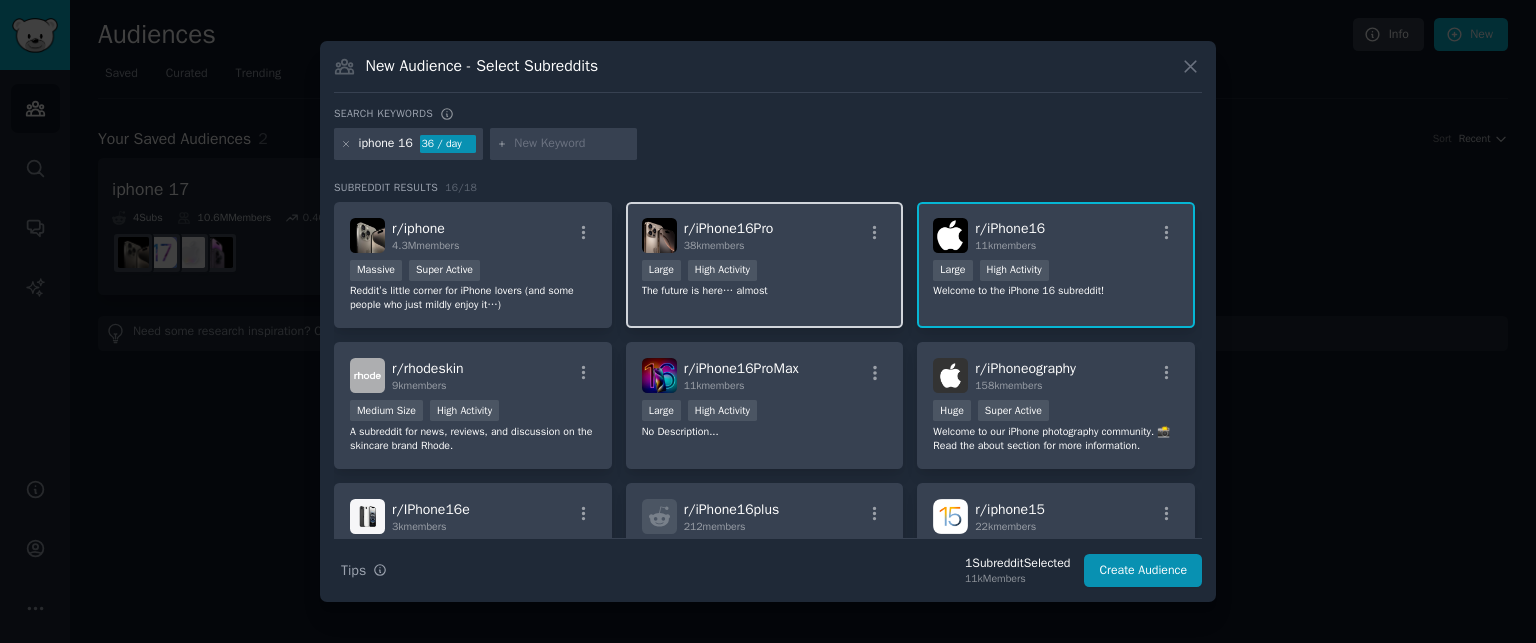 click on "r/ iPhone16Pro 38k  members Large High Activity The future is here… almost" at bounding box center (765, 265) 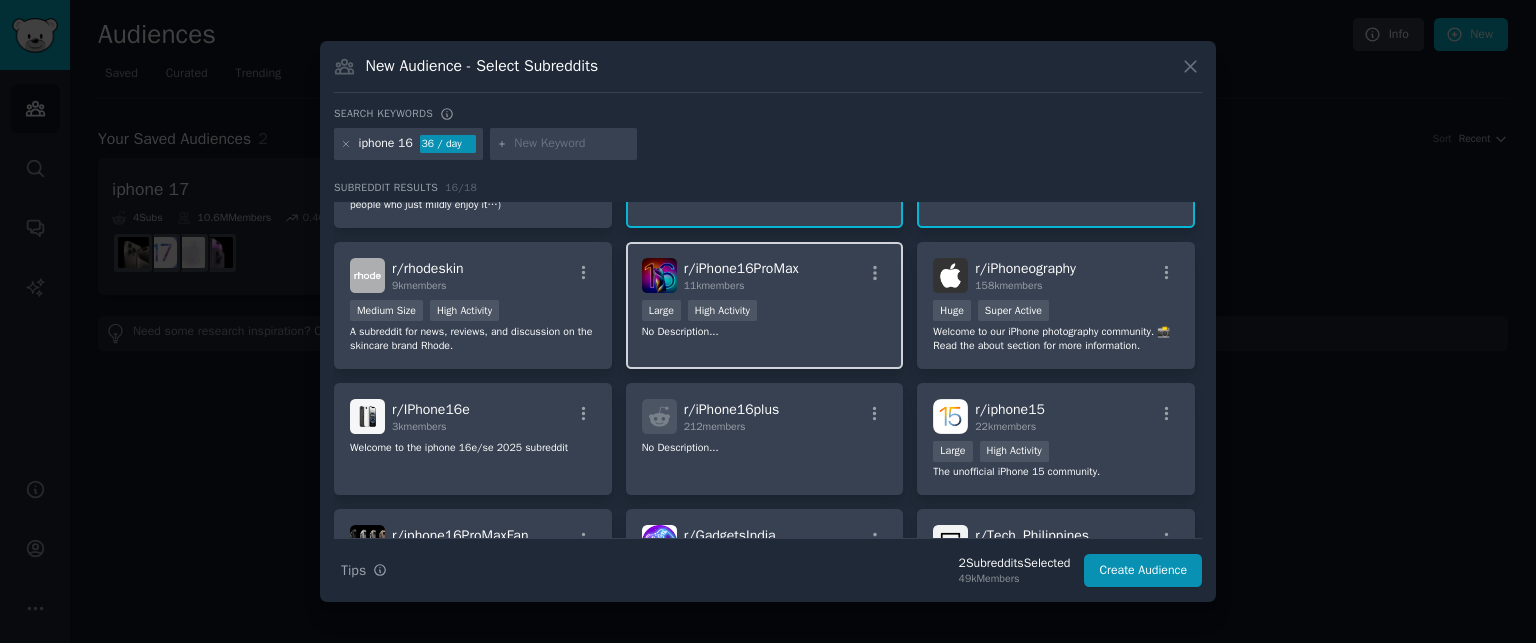 scroll, scrollTop: 0, scrollLeft: 0, axis: both 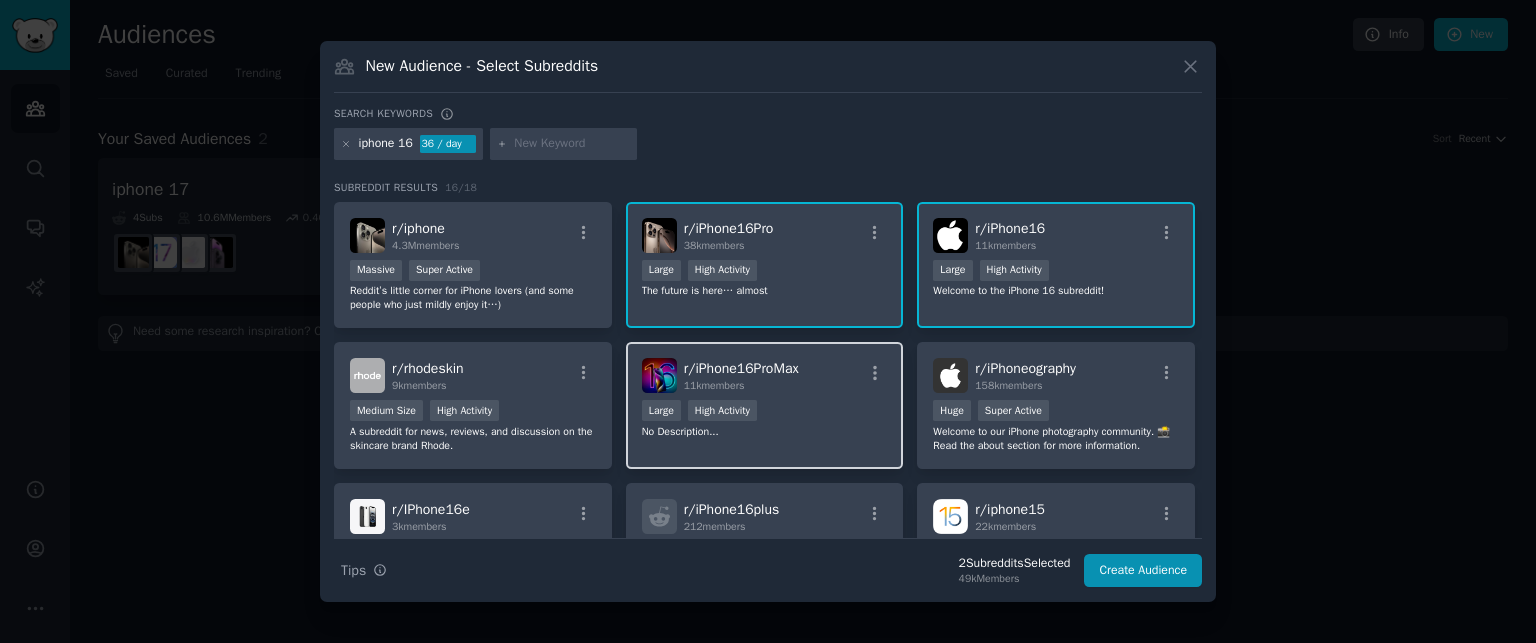 click on "r/ iPhone16ProMax 11k  members" at bounding box center [765, 375] 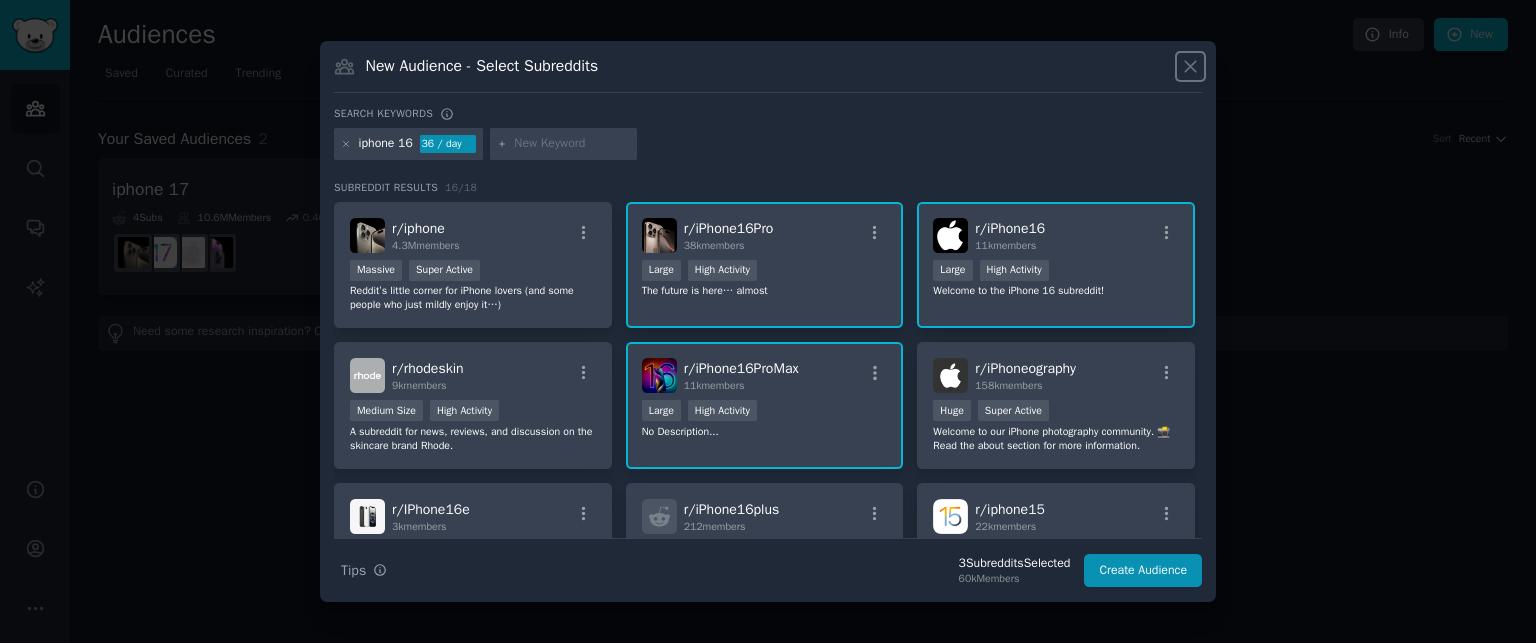 click 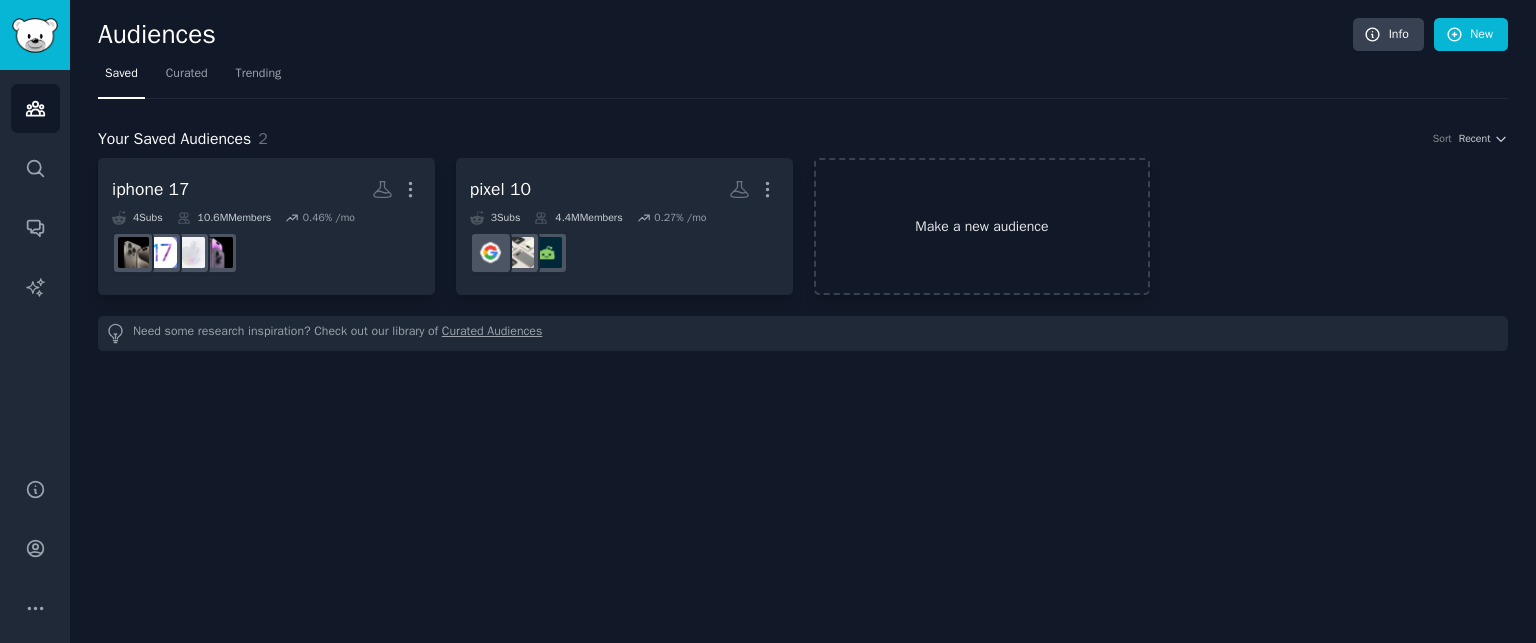 click on "Make a new audience" at bounding box center [982, 226] 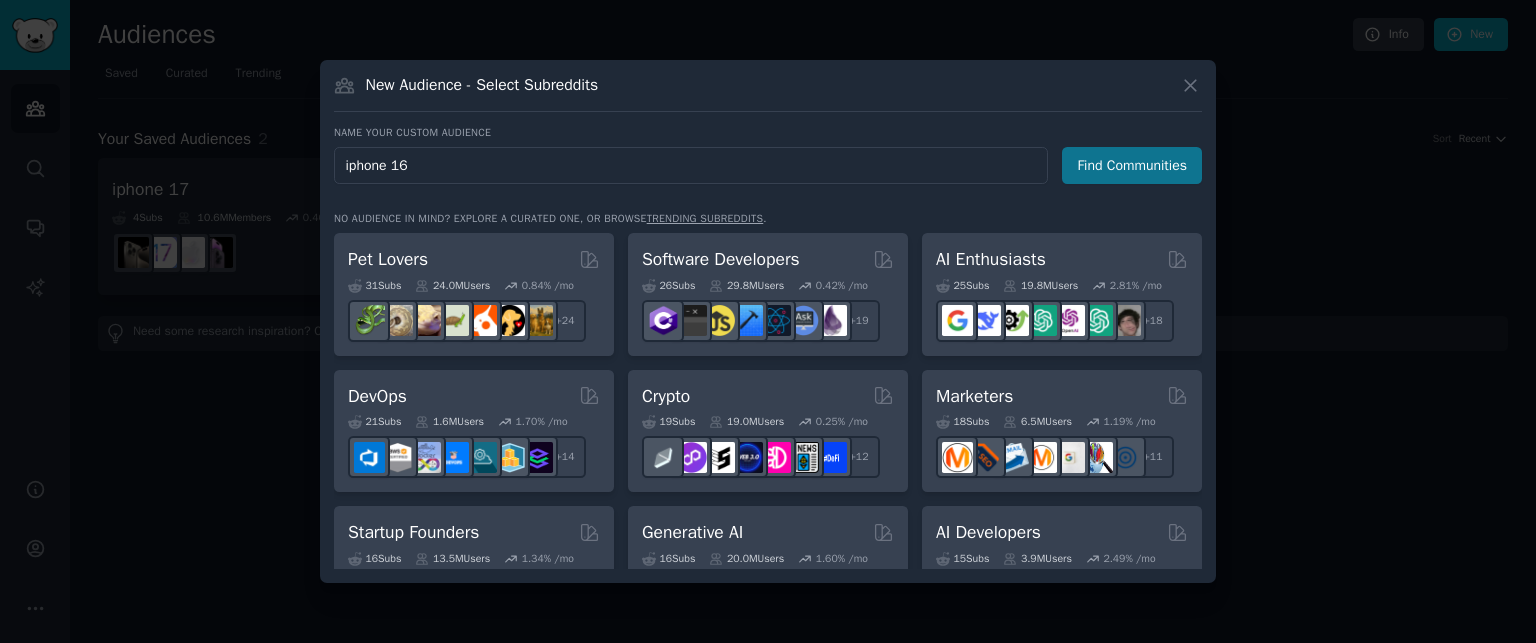 type on "iphone 16" 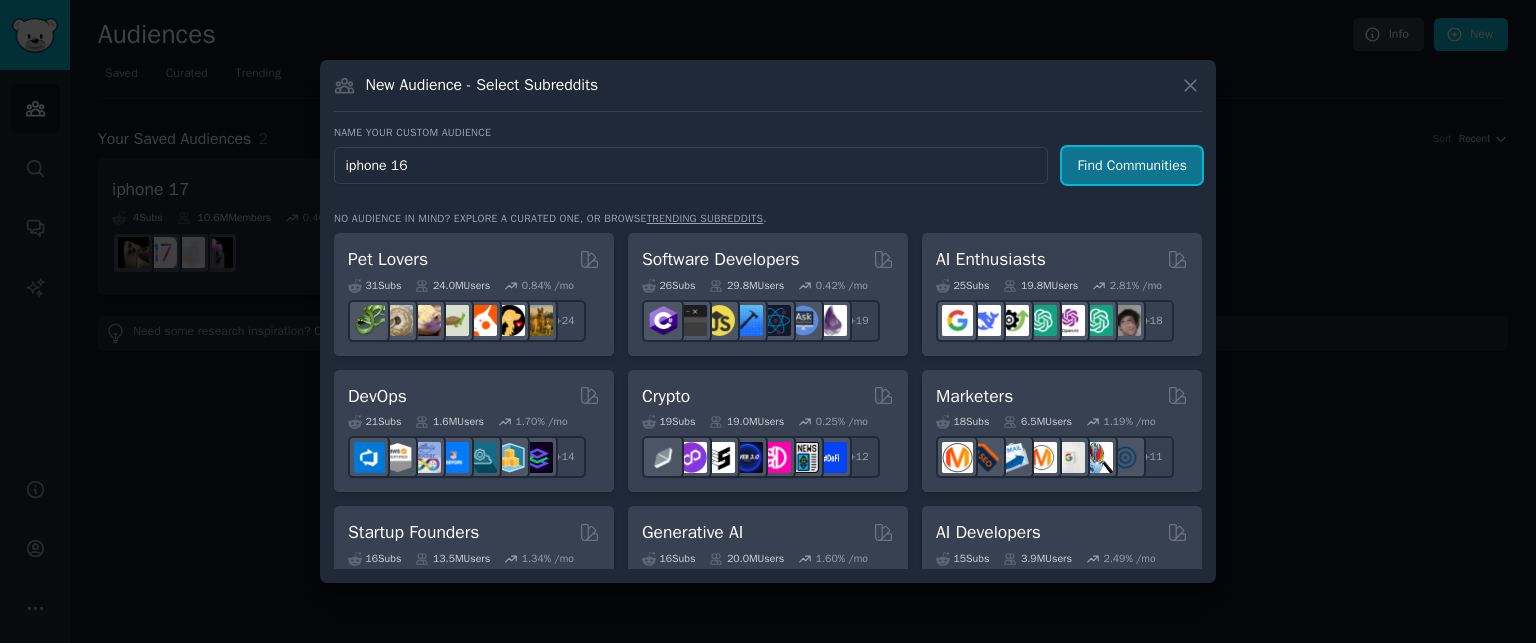 click on "Find Communities" at bounding box center [1132, 165] 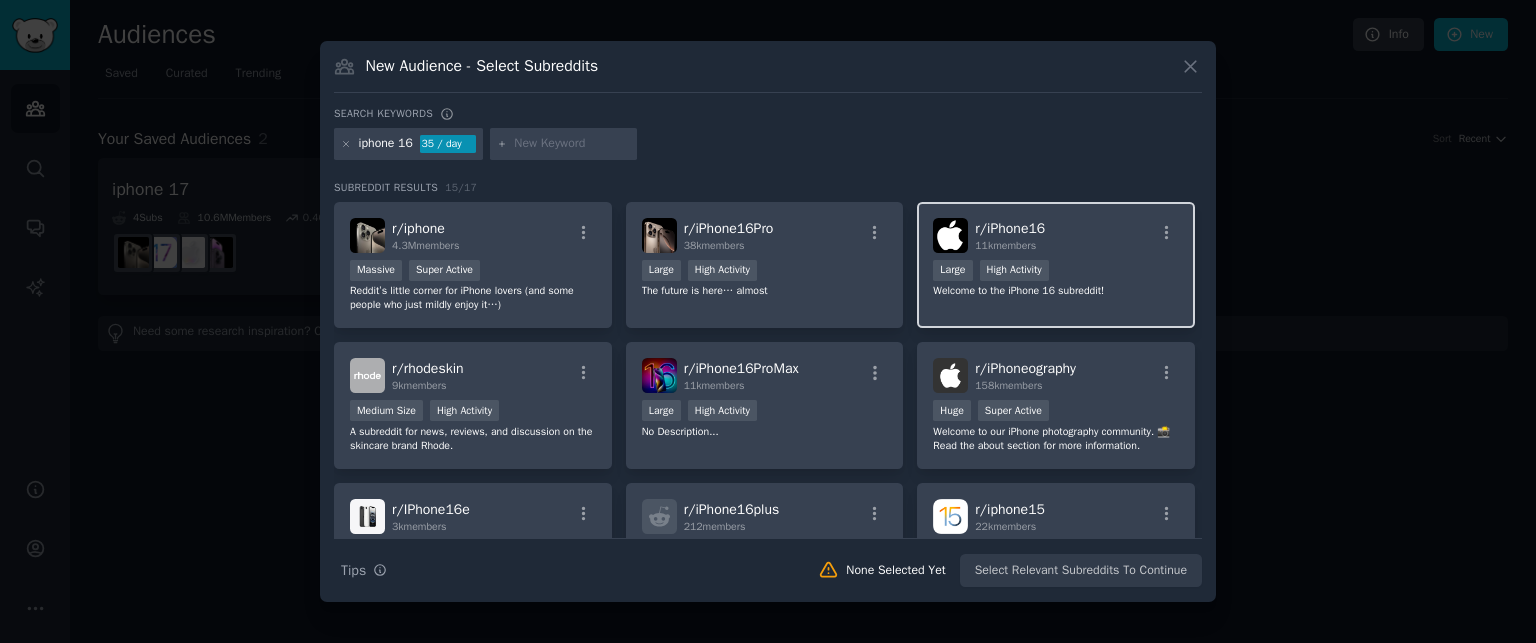 click on "r/ iPhone16" at bounding box center (1010, 228) 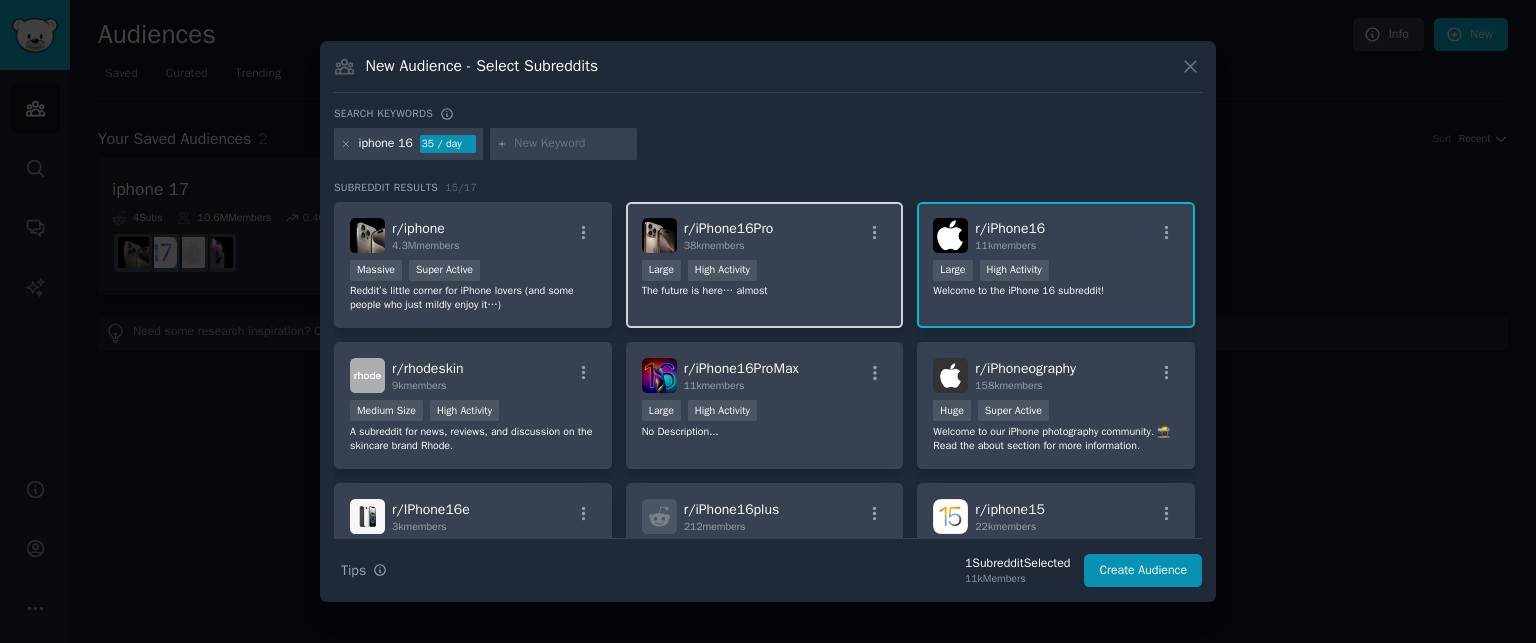click on "r/ iPhone16Pro 38k  members" at bounding box center [765, 235] 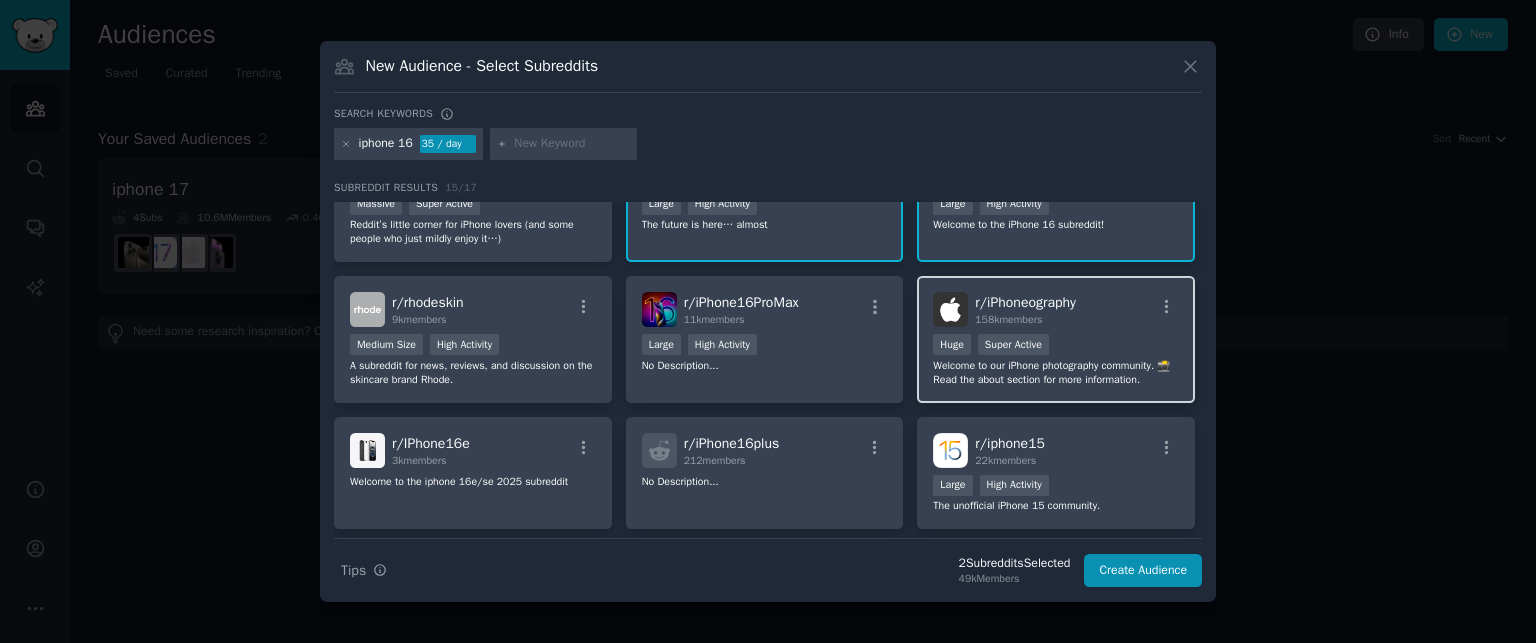 scroll, scrollTop: 100, scrollLeft: 0, axis: vertical 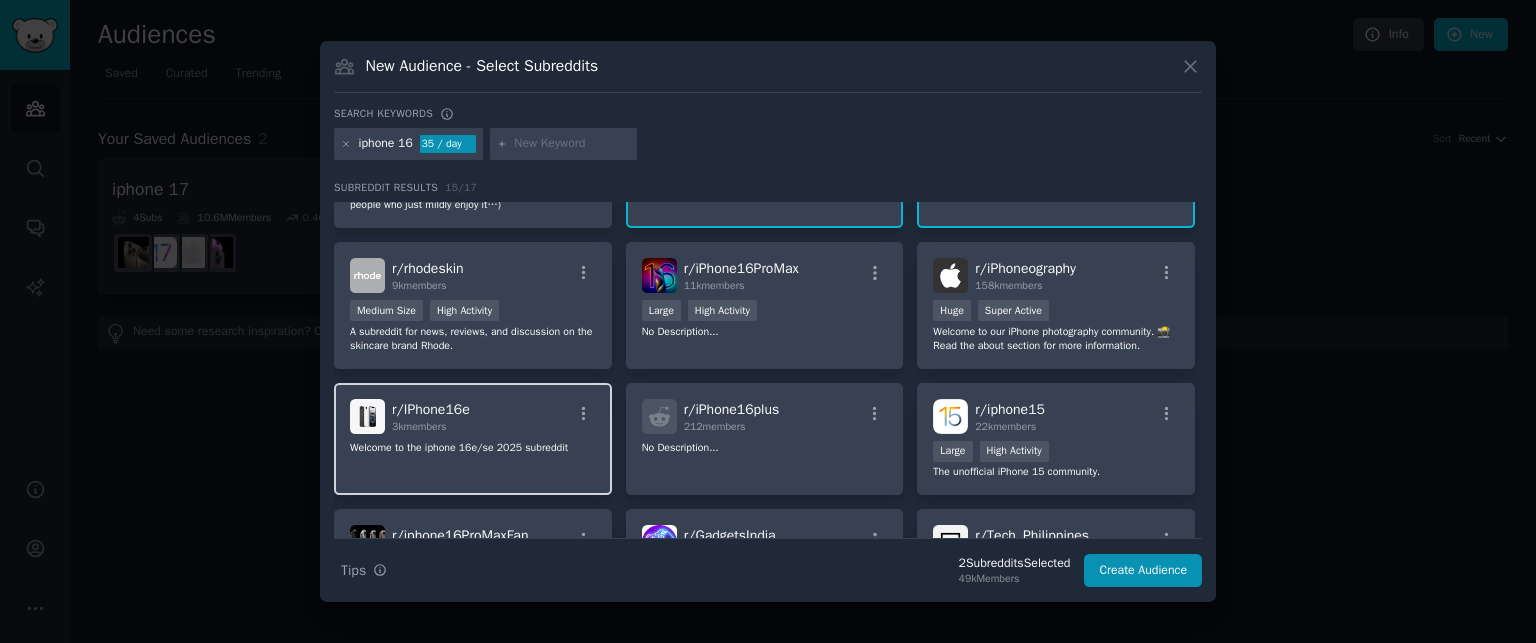click on "r/ IPhone16e 3k  members" at bounding box center [473, 416] 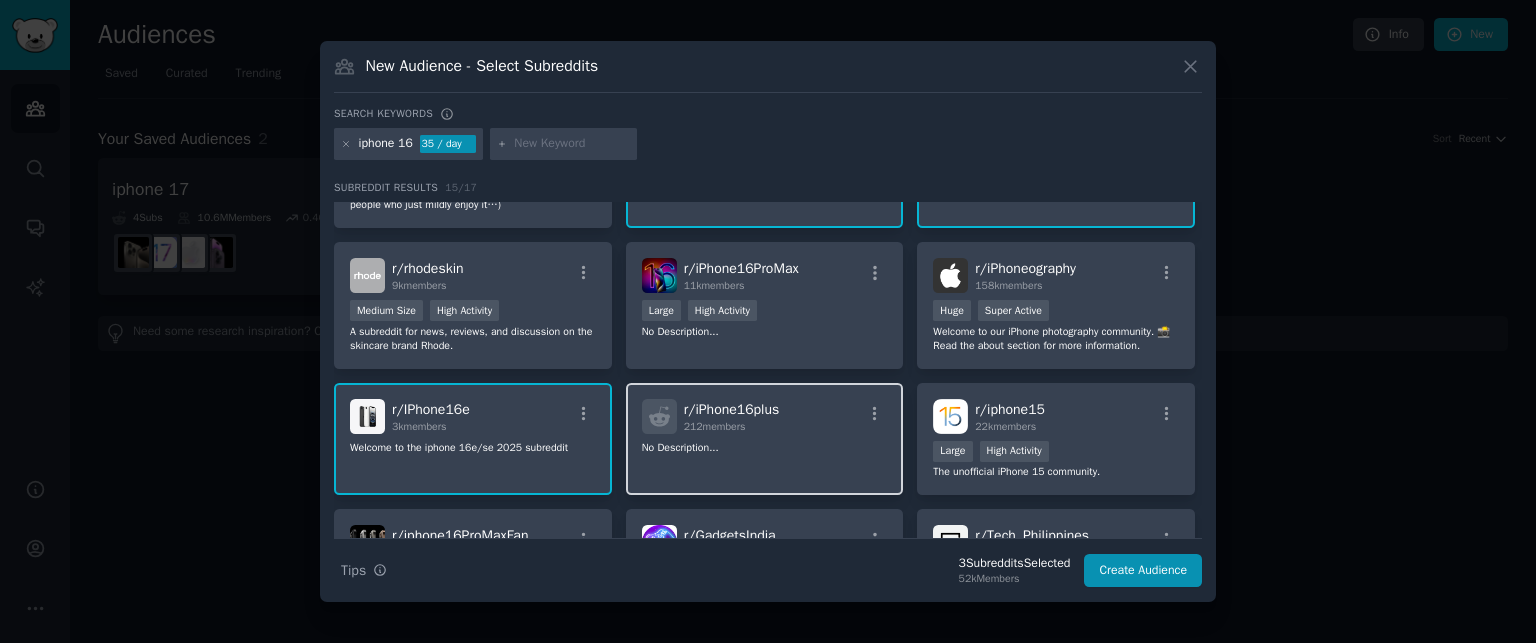 click on "r/ iPhone16plus 212  members No Description..." at bounding box center [765, 439] 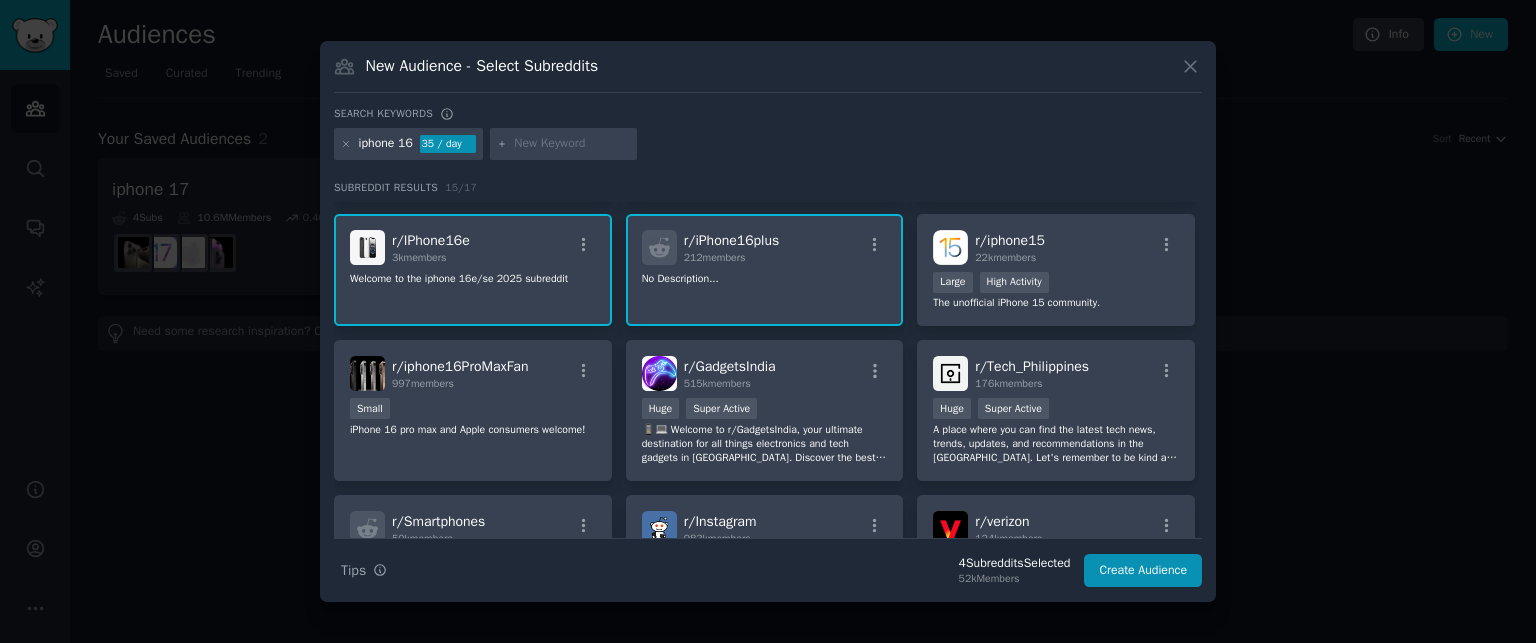 scroll, scrollTop: 300, scrollLeft: 0, axis: vertical 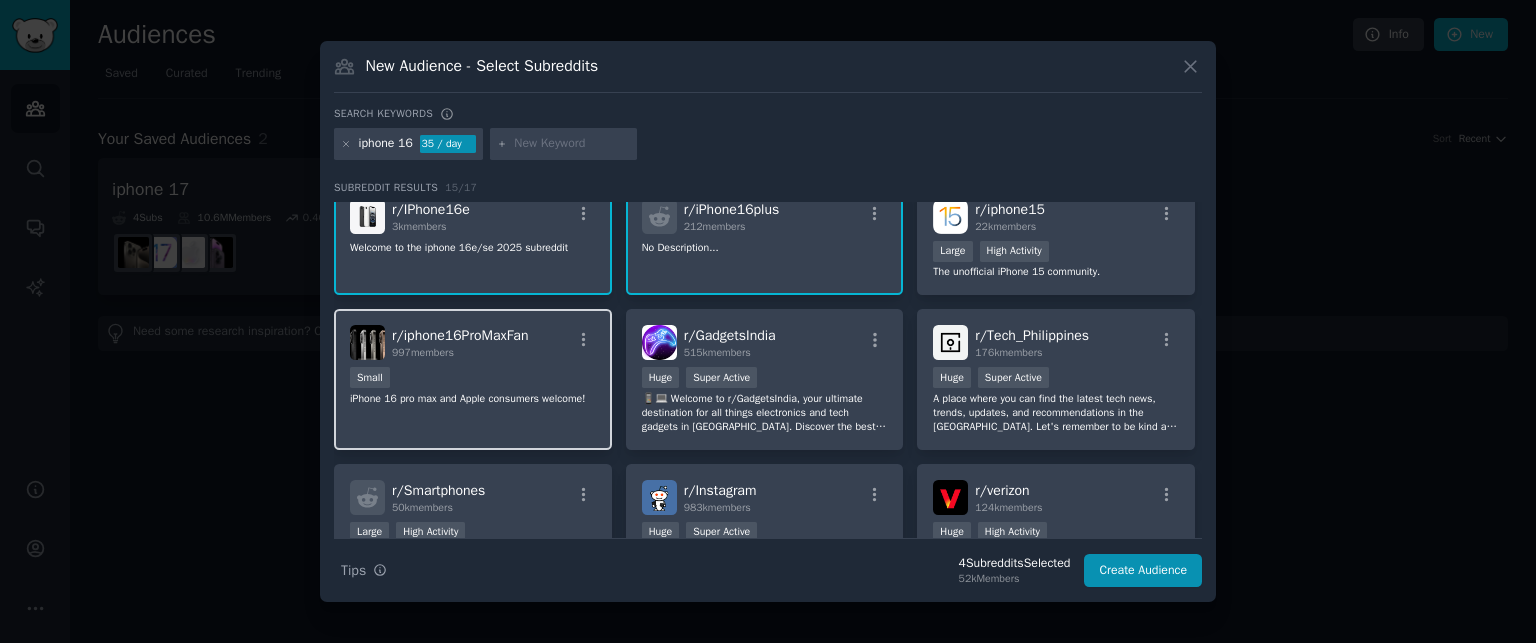 click on "iPhone 16 pro max and Apple consumers welcome!" at bounding box center [473, 399] 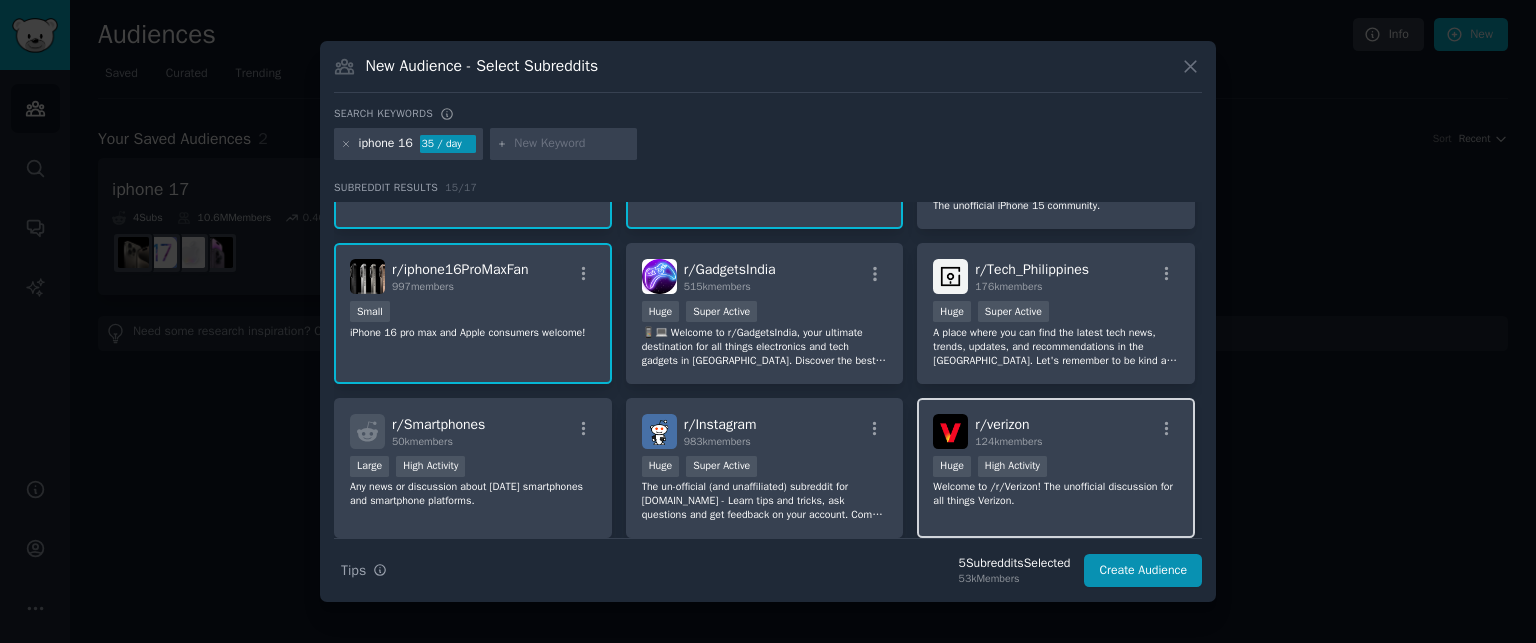 scroll, scrollTop: 432, scrollLeft: 0, axis: vertical 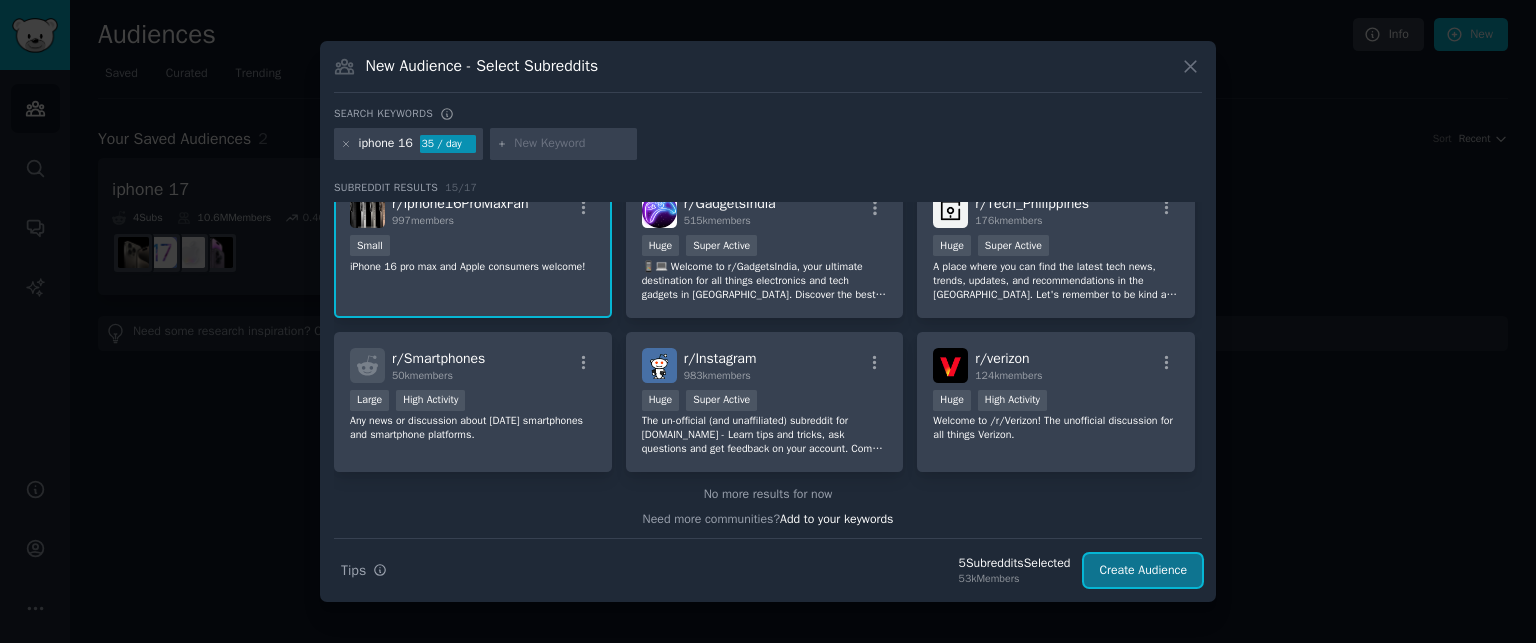 click on "Create Audience" at bounding box center (1143, 571) 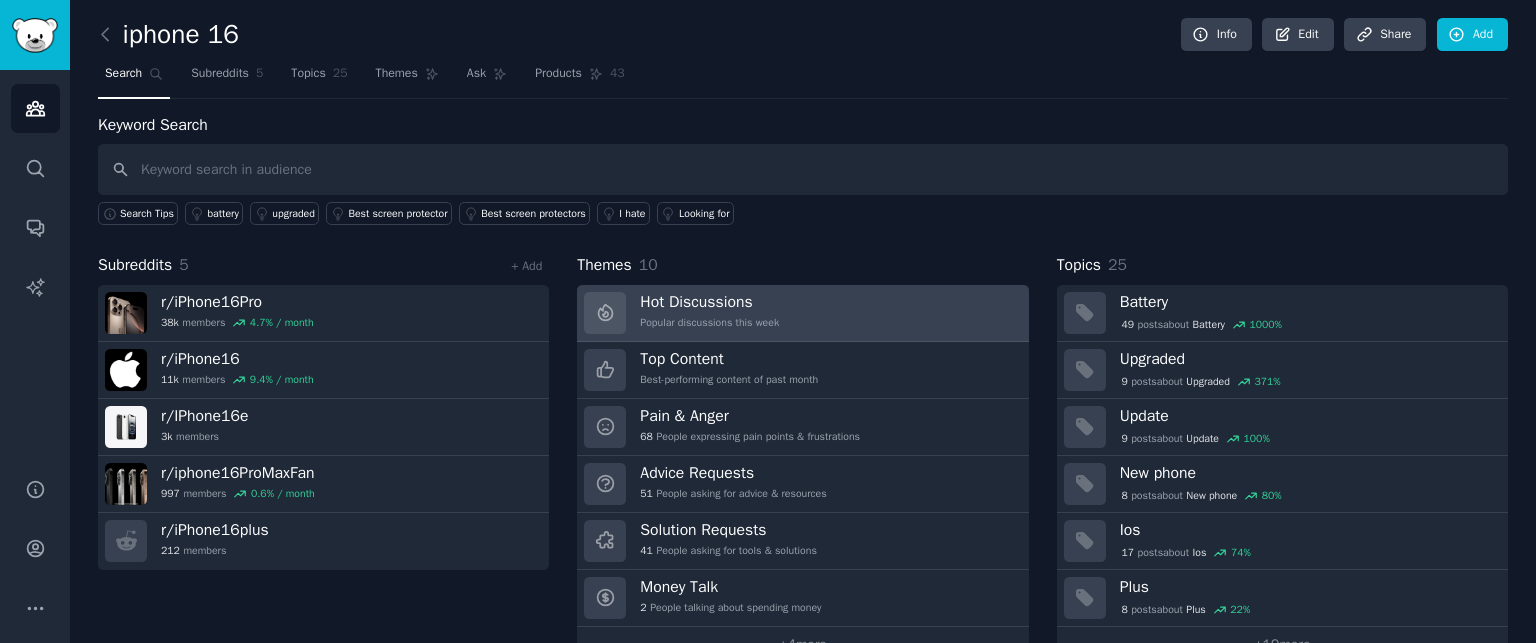 click on "Hot Discussions Popular discussions this week" at bounding box center (802, 313) 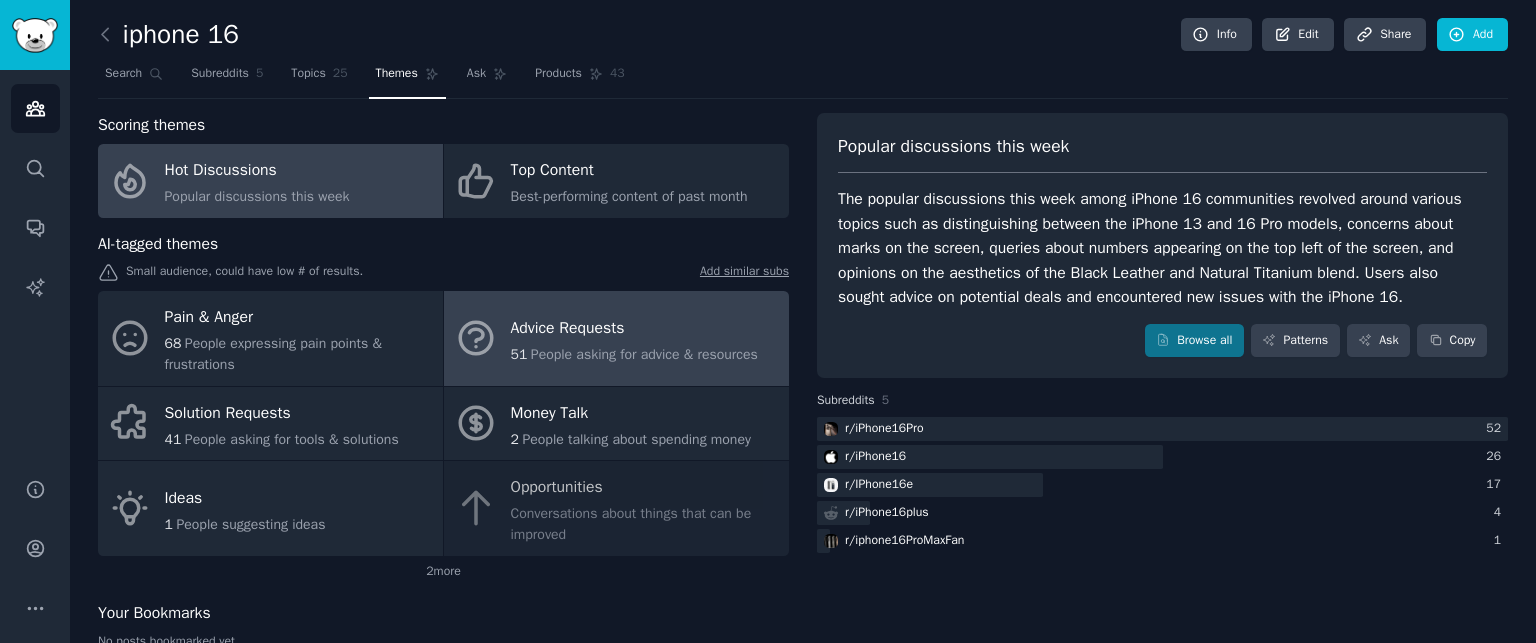 click on "Advice Requests 51 People asking for advice & resources" at bounding box center (616, 338) 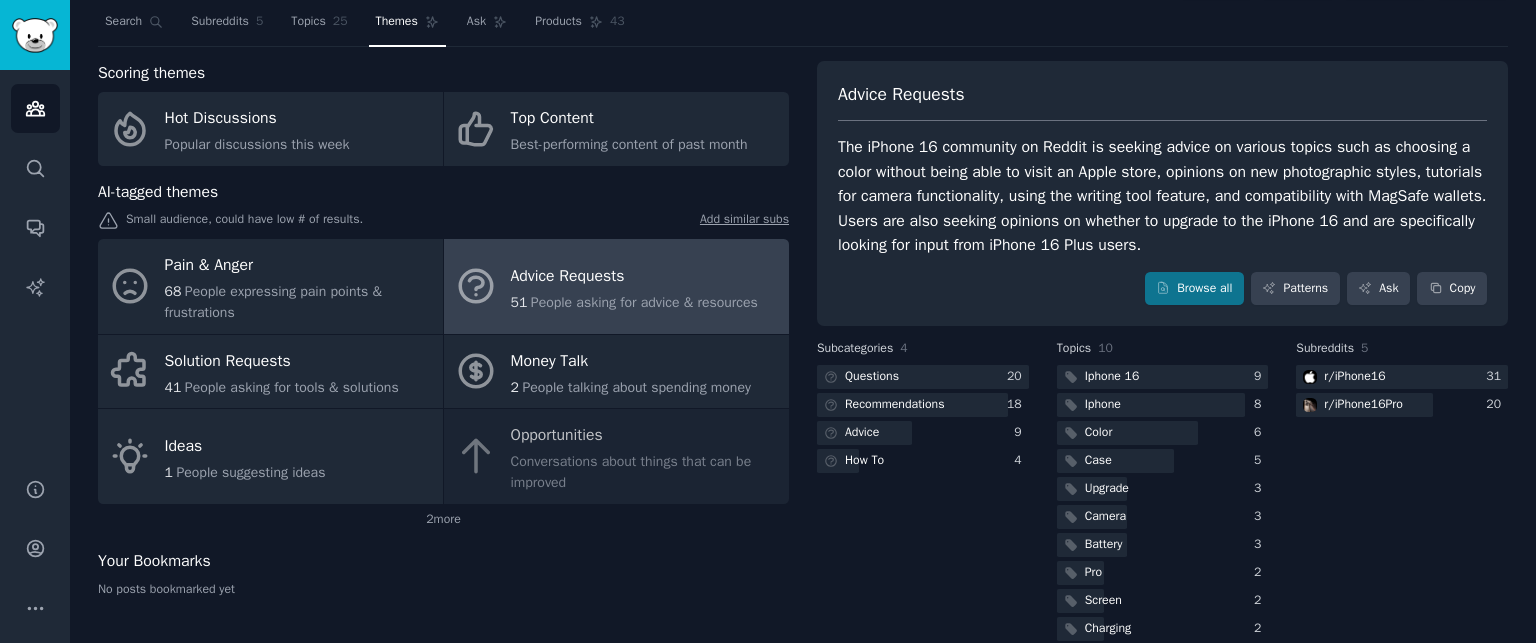 scroll, scrollTop: 80, scrollLeft: 0, axis: vertical 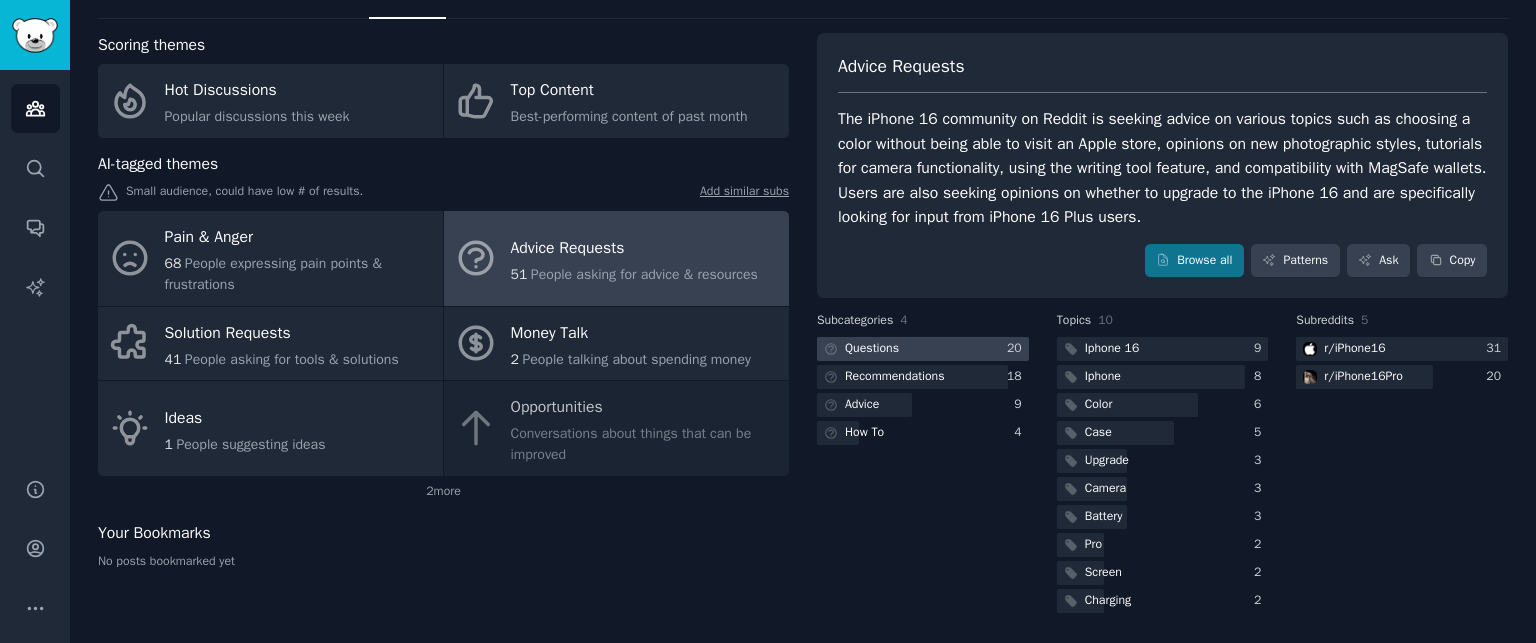 click on "Questions" at bounding box center [860, 349] 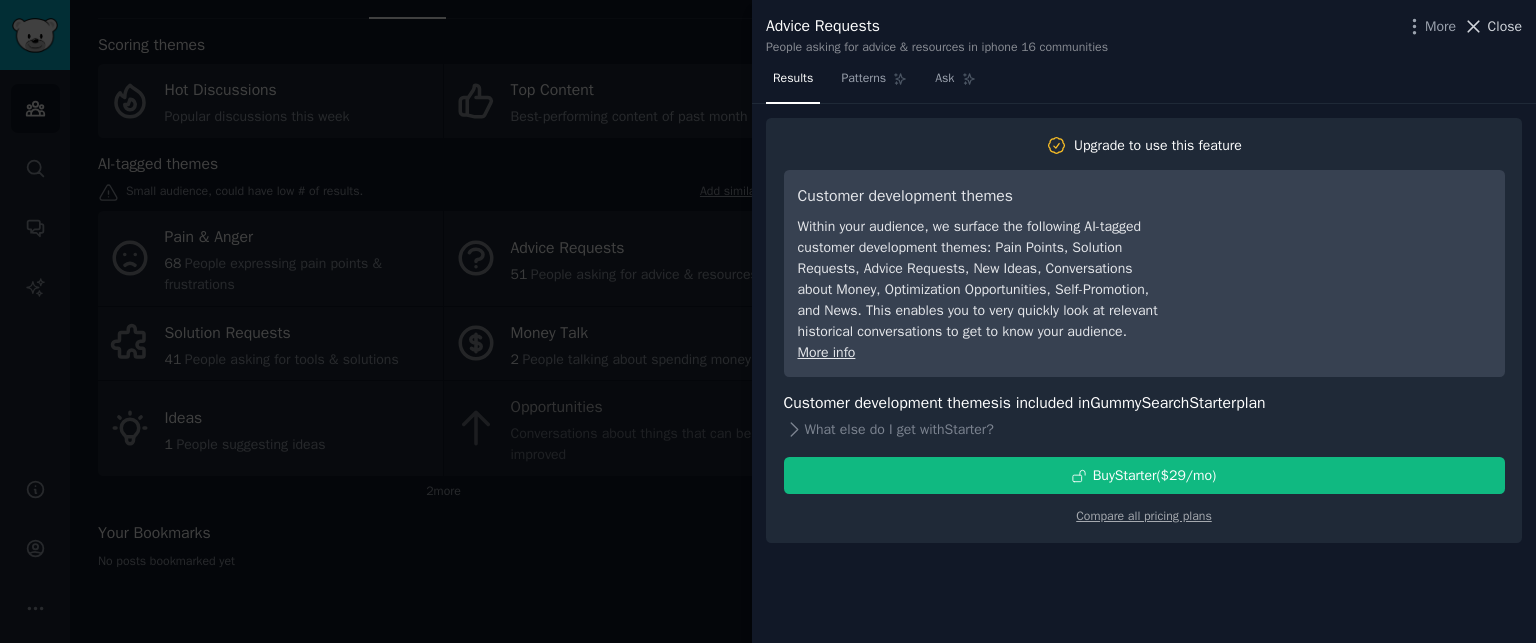 click on "Close" at bounding box center [1505, 26] 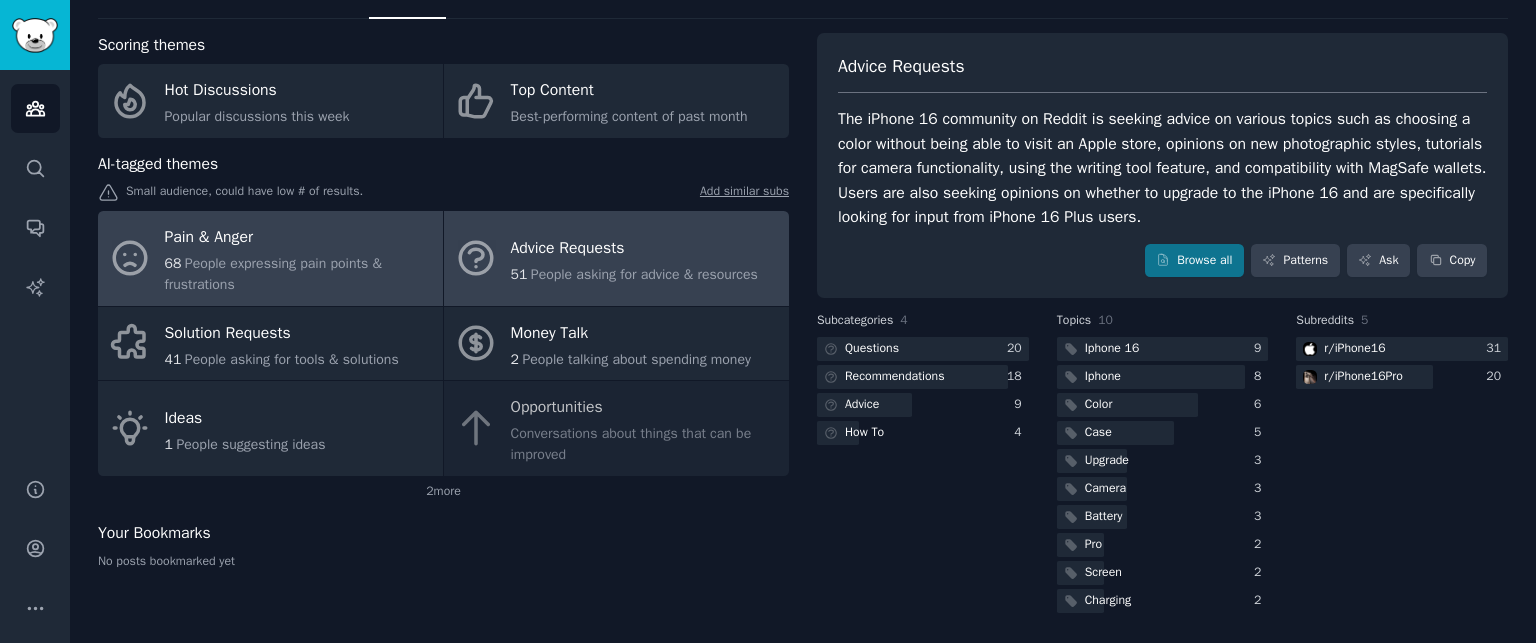 click on "Pain & Anger" at bounding box center [299, 238] 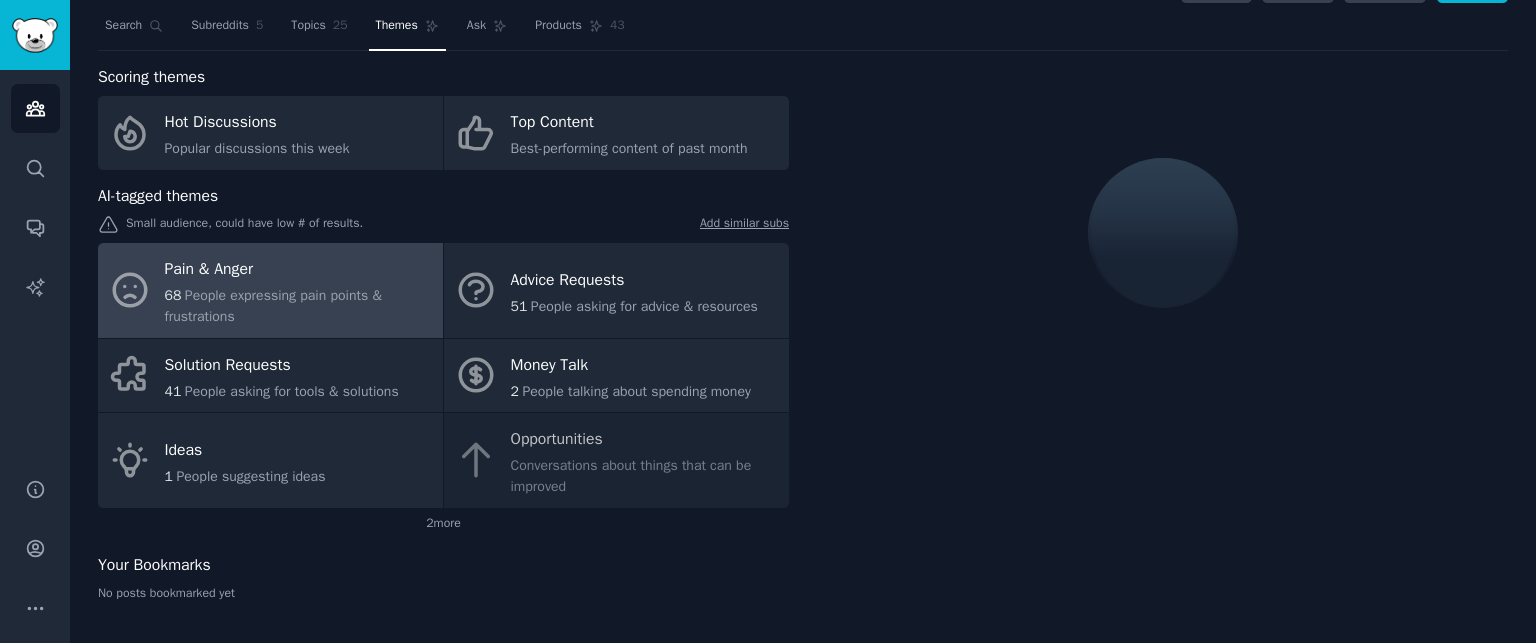 scroll, scrollTop: 80, scrollLeft: 0, axis: vertical 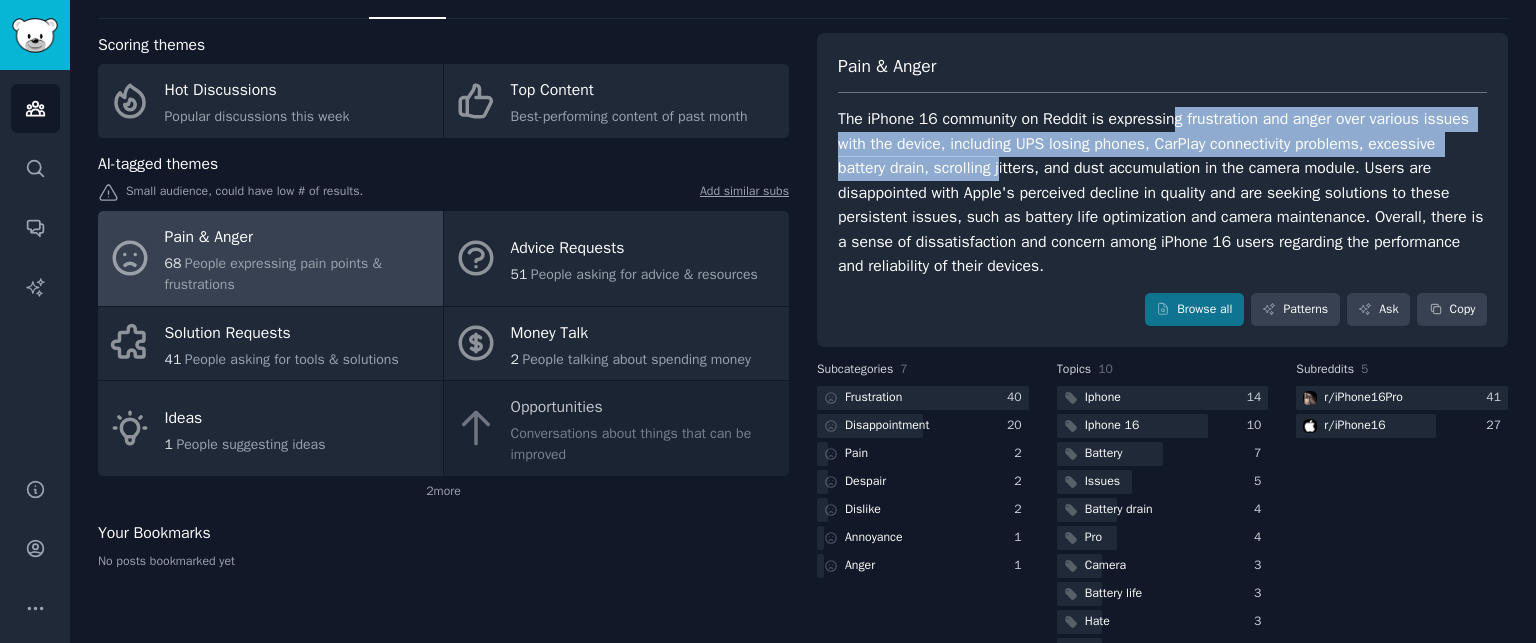 drag, startPoint x: 1172, startPoint y: 119, endPoint x: 998, endPoint y: 171, distance: 181.60396 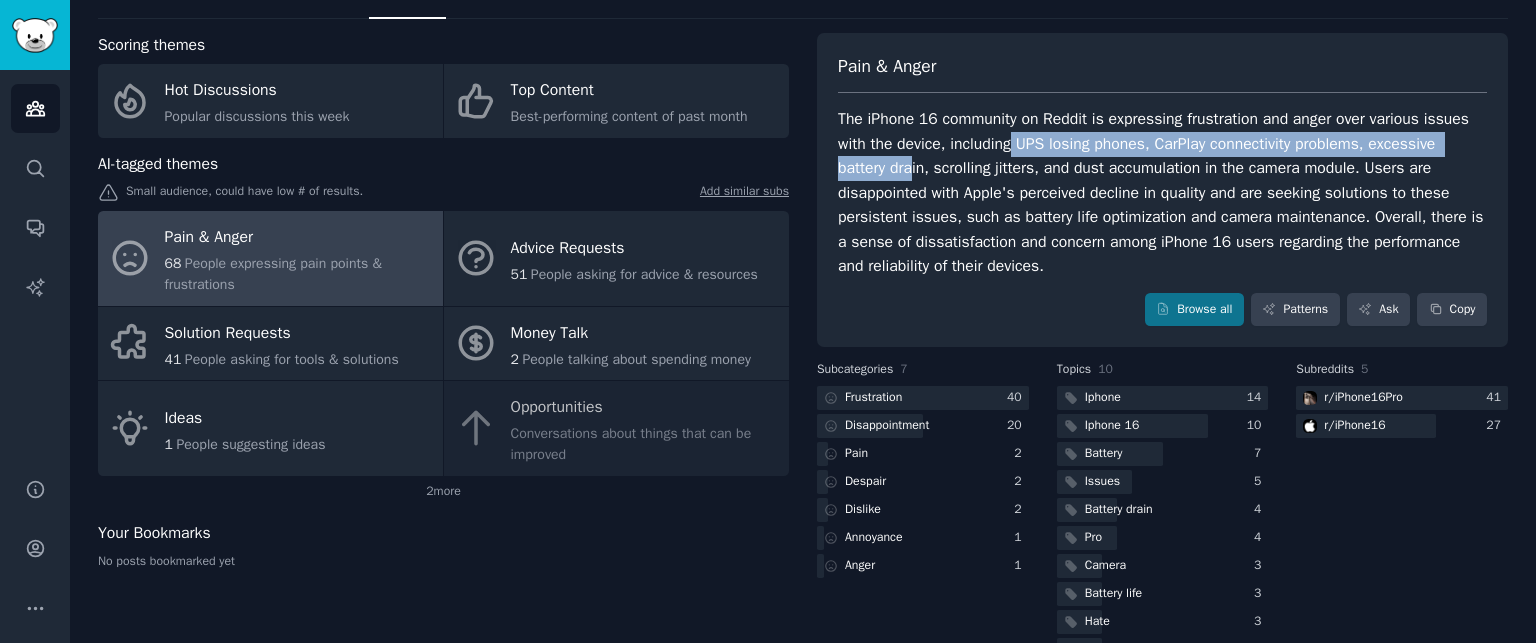 drag, startPoint x: 1009, startPoint y: 138, endPoint x: 919, endPoint y: 176, distance: 97.6934 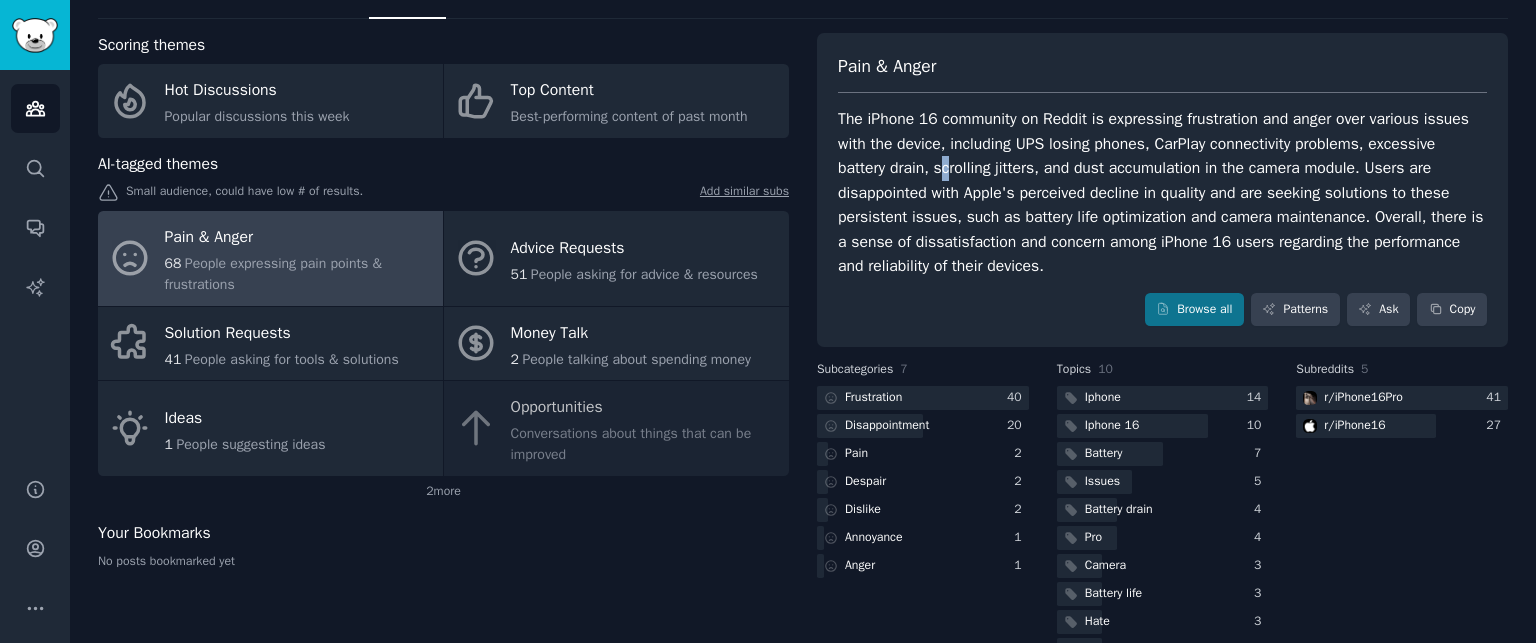 click on "The iPhone 16 community on Reddit is expressing frustration and anger over various issues with the device, including UPS losing phones, CarPlay connectivity problems, excessive battery drain, scrolling jitters, and dust accumulation in the camera module. Users are disappointed with Apple's perceived decline in quality and are seeking solutions to these persistent issues, such as battery life optimization and camera maintenance. Overall, there is a sense of dissatisfaction and concern among iPhone 16 users regarding the performance and reliability of their devices." at bounding box center [1162, 193] 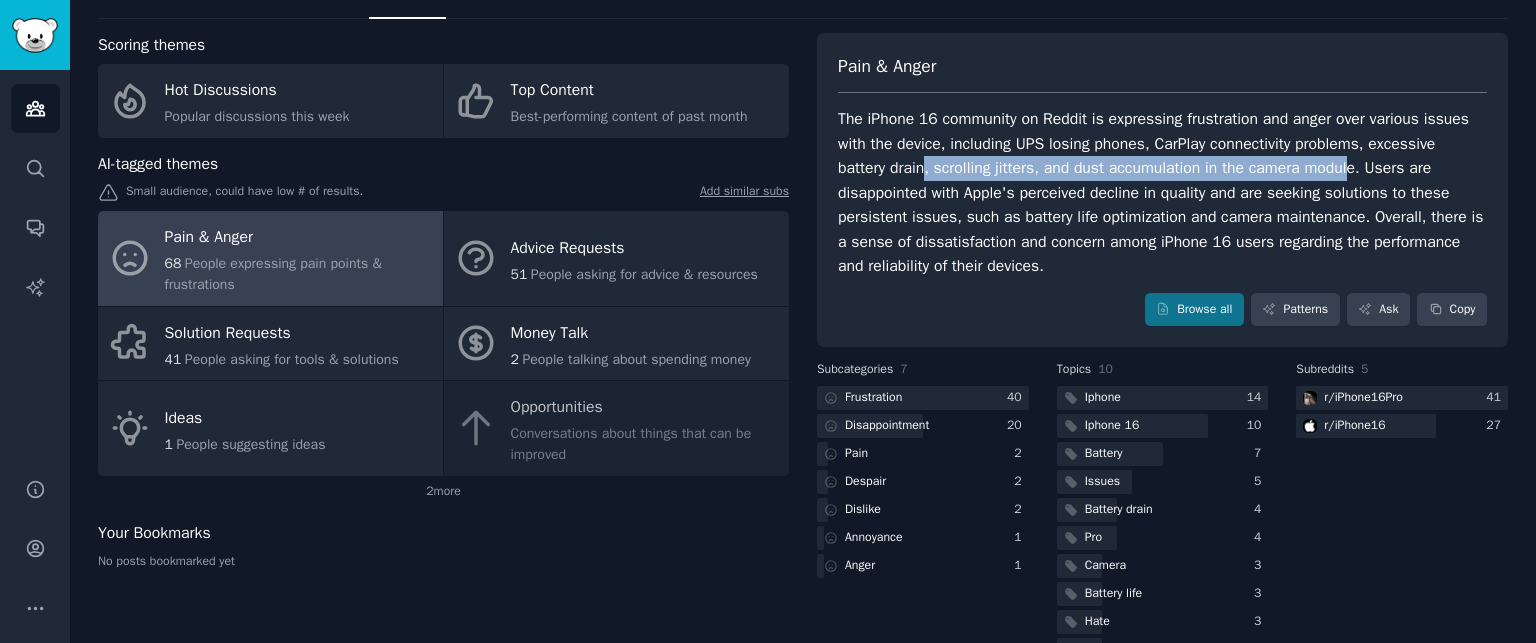 drag, startPoint x: 924, startPoint y: 167, endPoint x: 1347, endPoint y: 161, distance: 423.04254 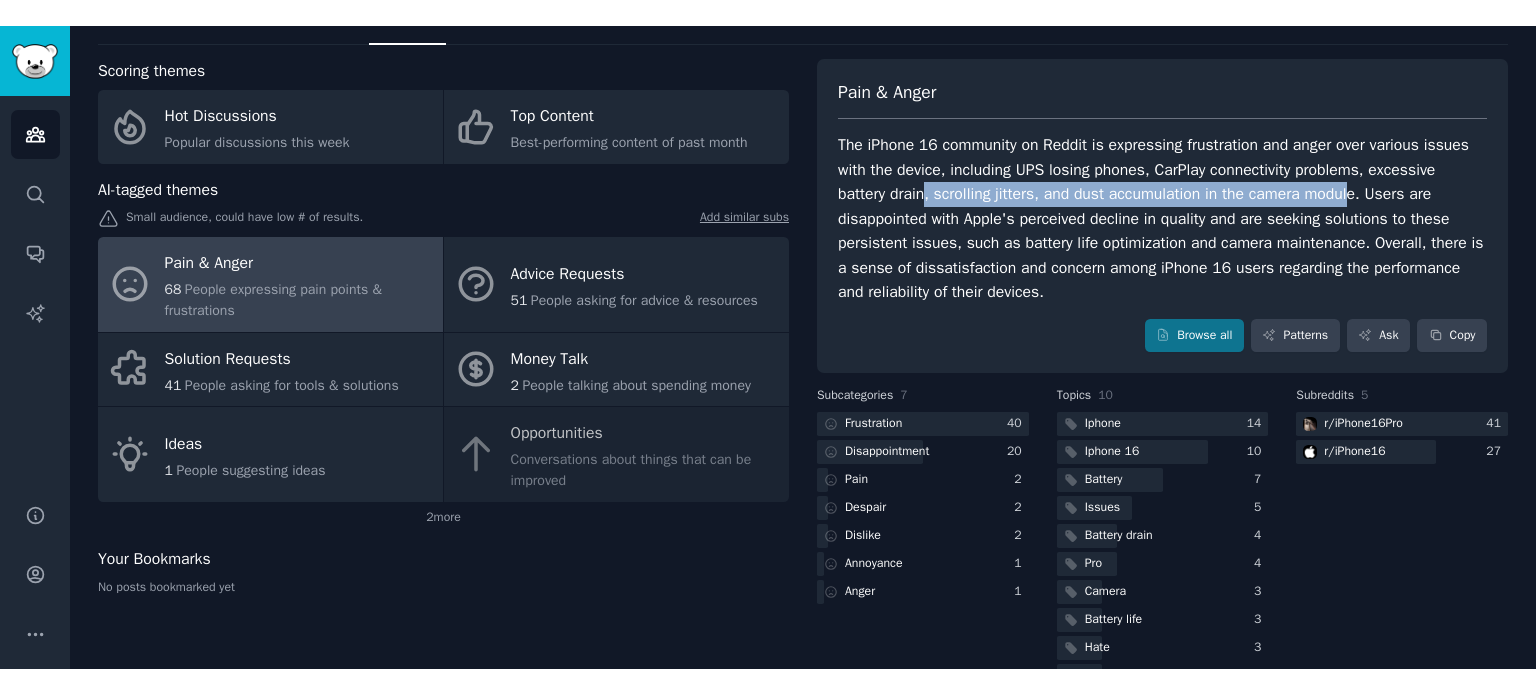 scroll, scrollTop: 0, scrollLeft: 0, axis: both 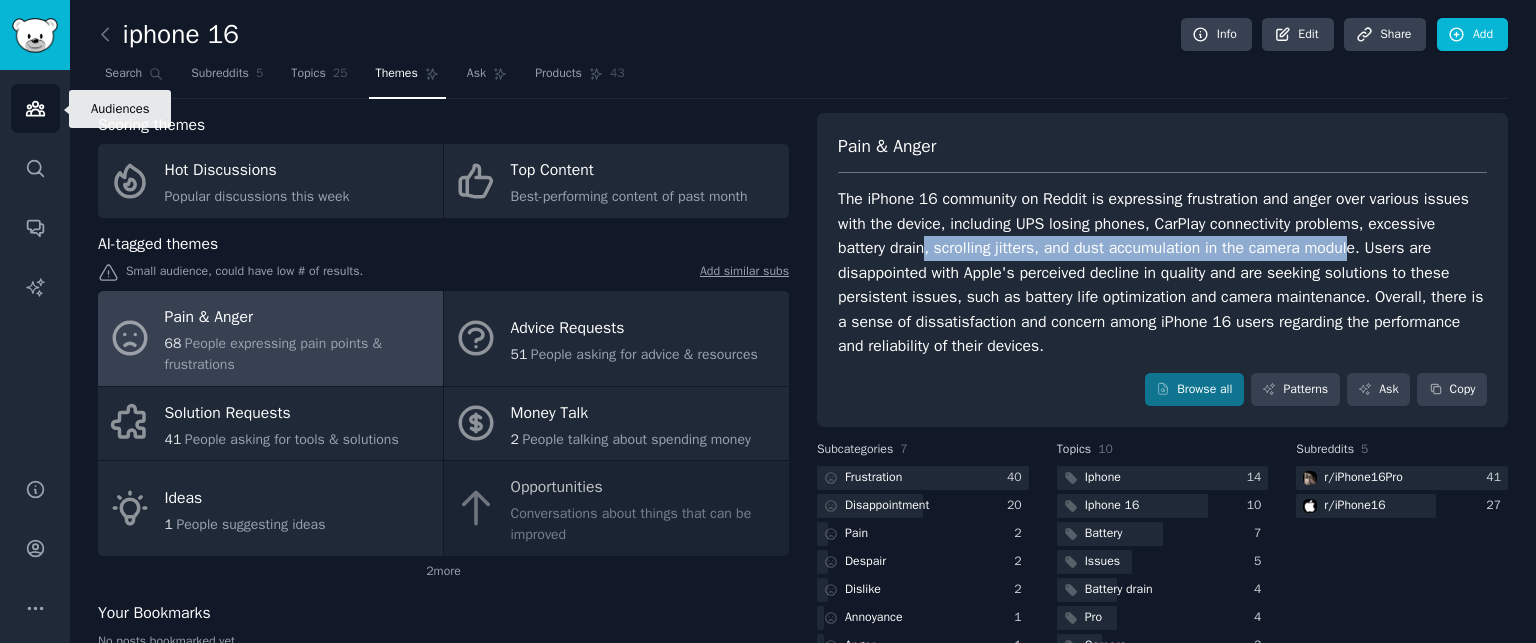 click 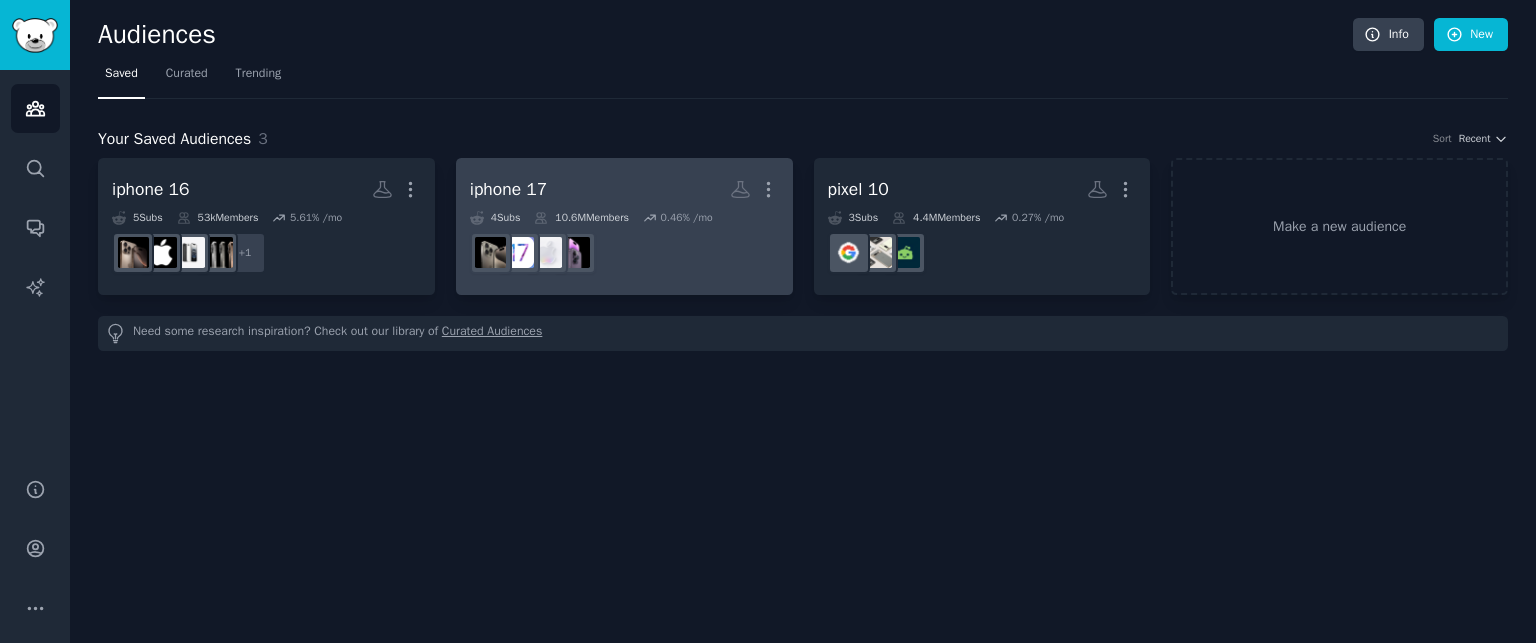 click on "iphone 17 More" at bounding box center (624, 189) 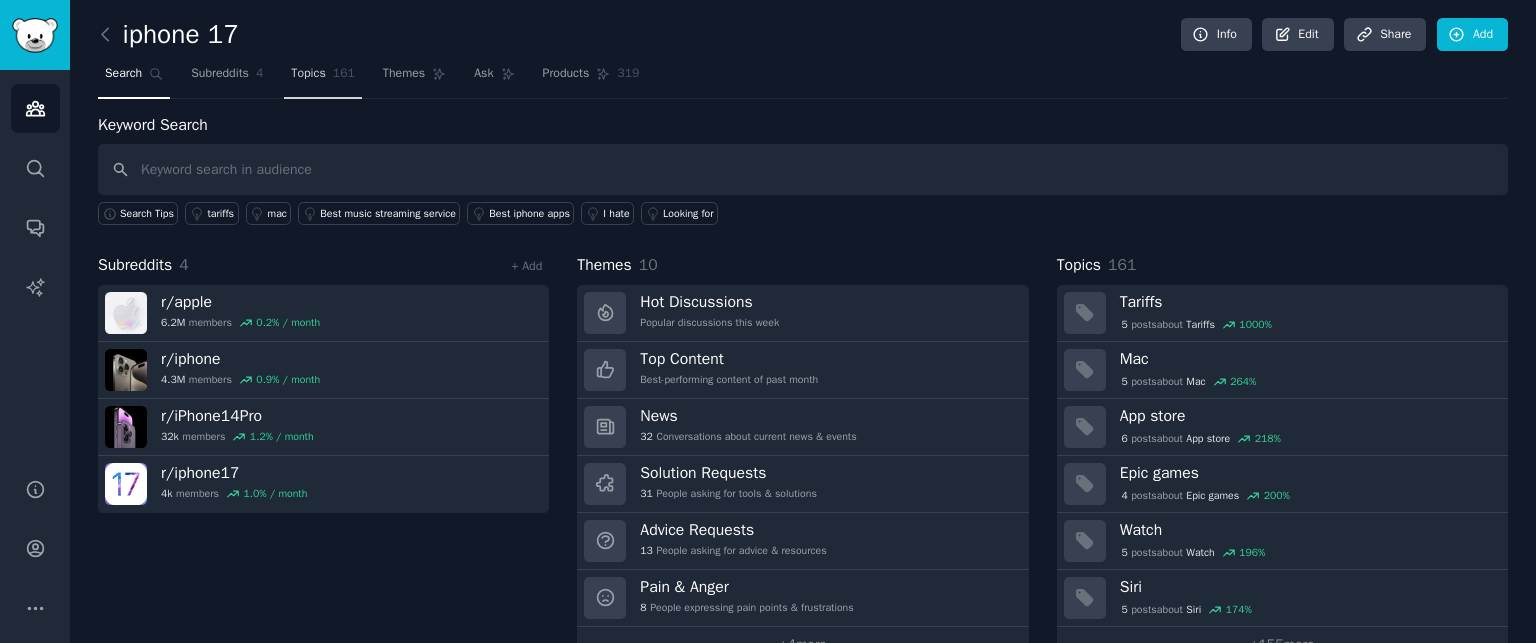 click on "Topics" at bounding box center (308, 74) 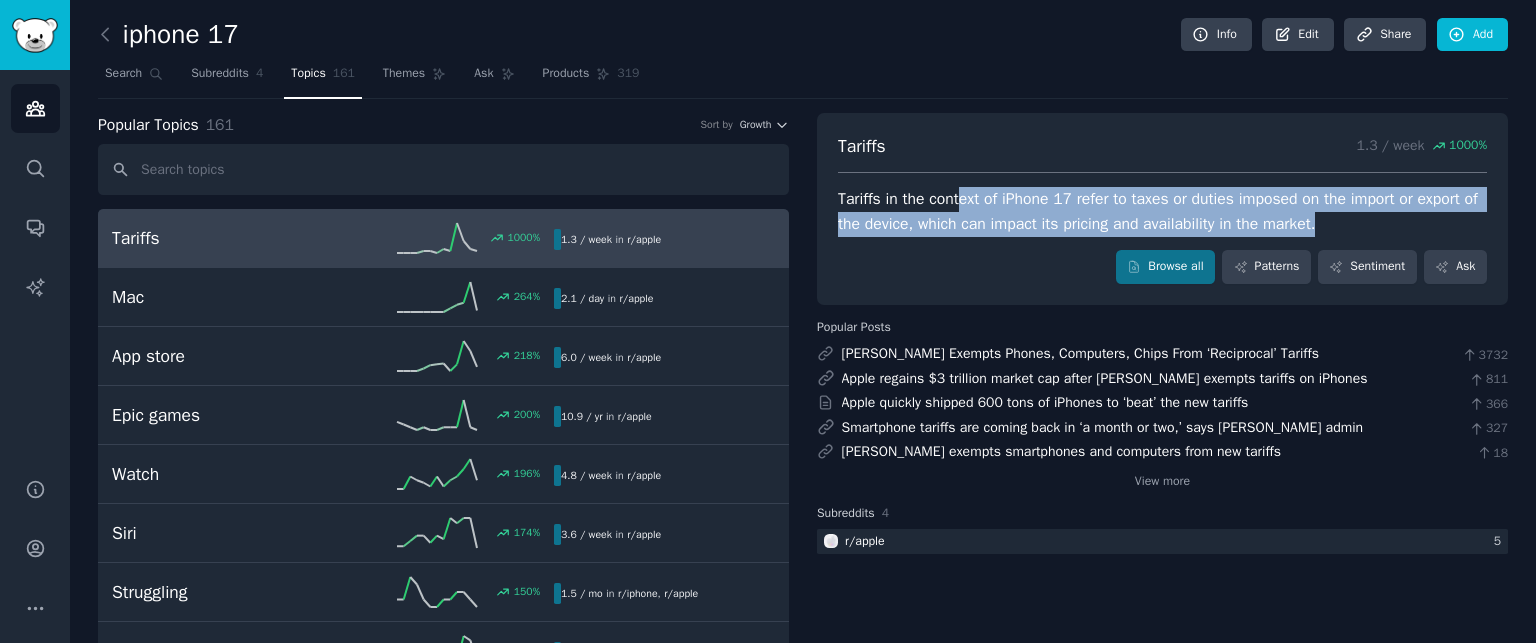 drag, startPoint x: 956, startPoint y: 199, endPoint x: 1437, endPoint y: 215, distance: 481.26605 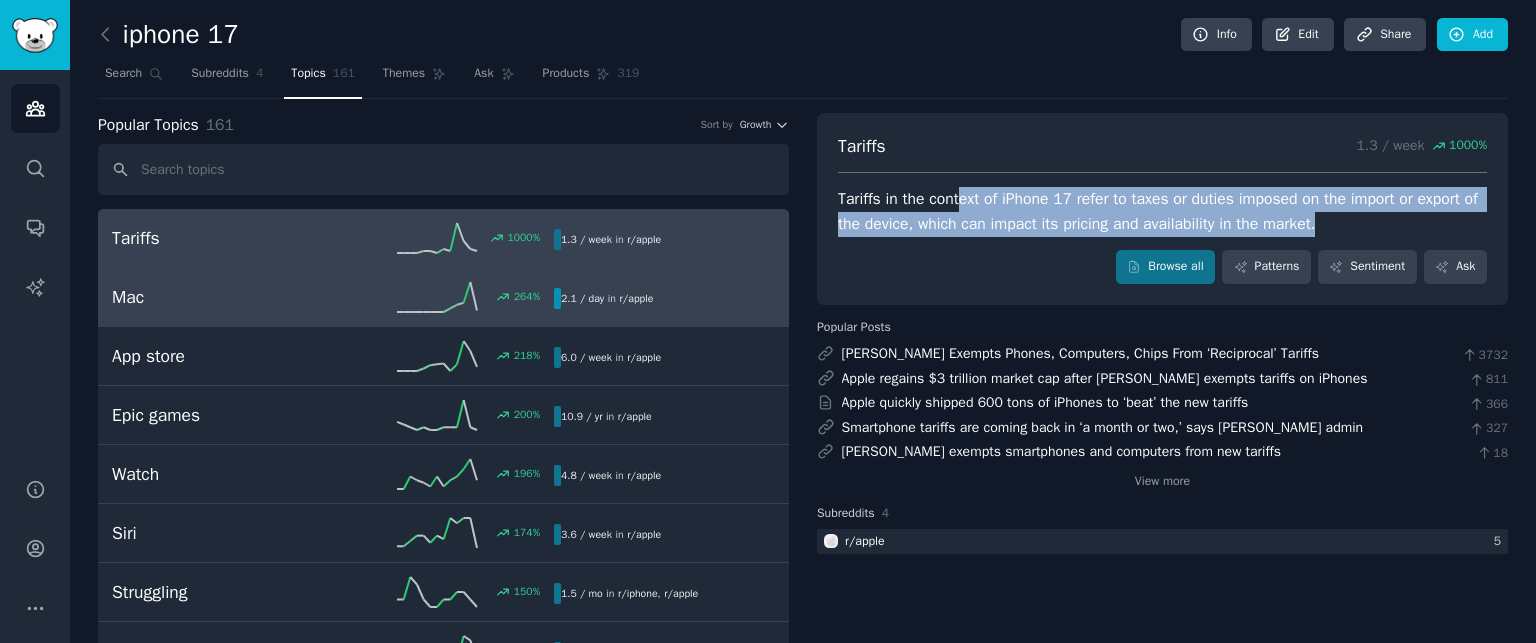 click on "Mac" at bounding box center [222, 297] 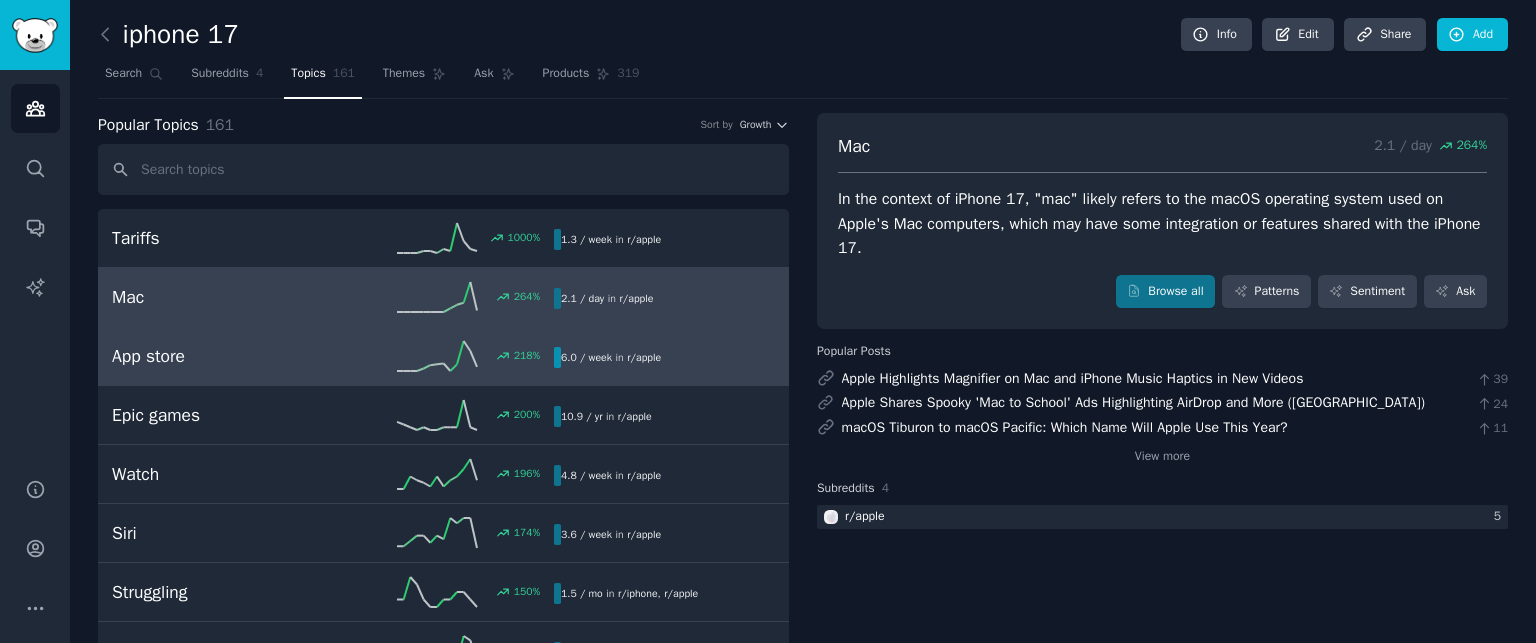 click on "App store" at bounding box center [222, 356] 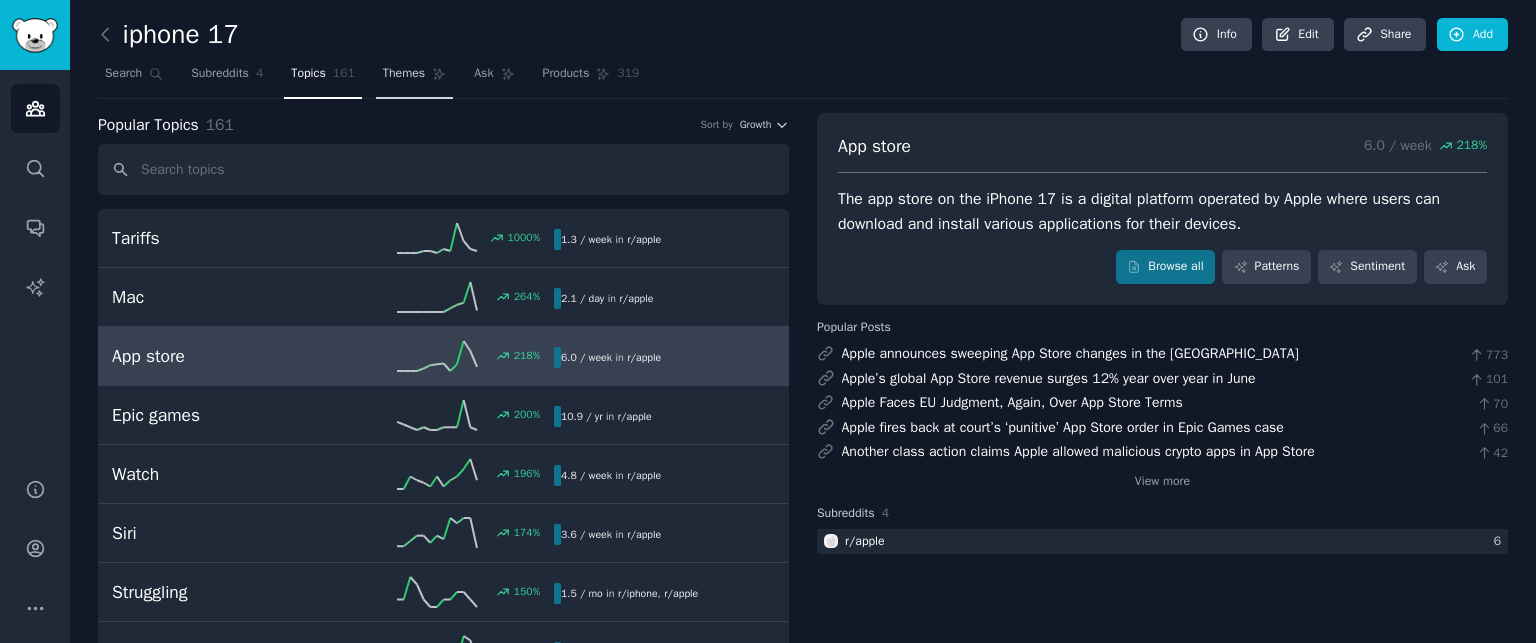 click on "Themes" at bounding box center [414, 78] 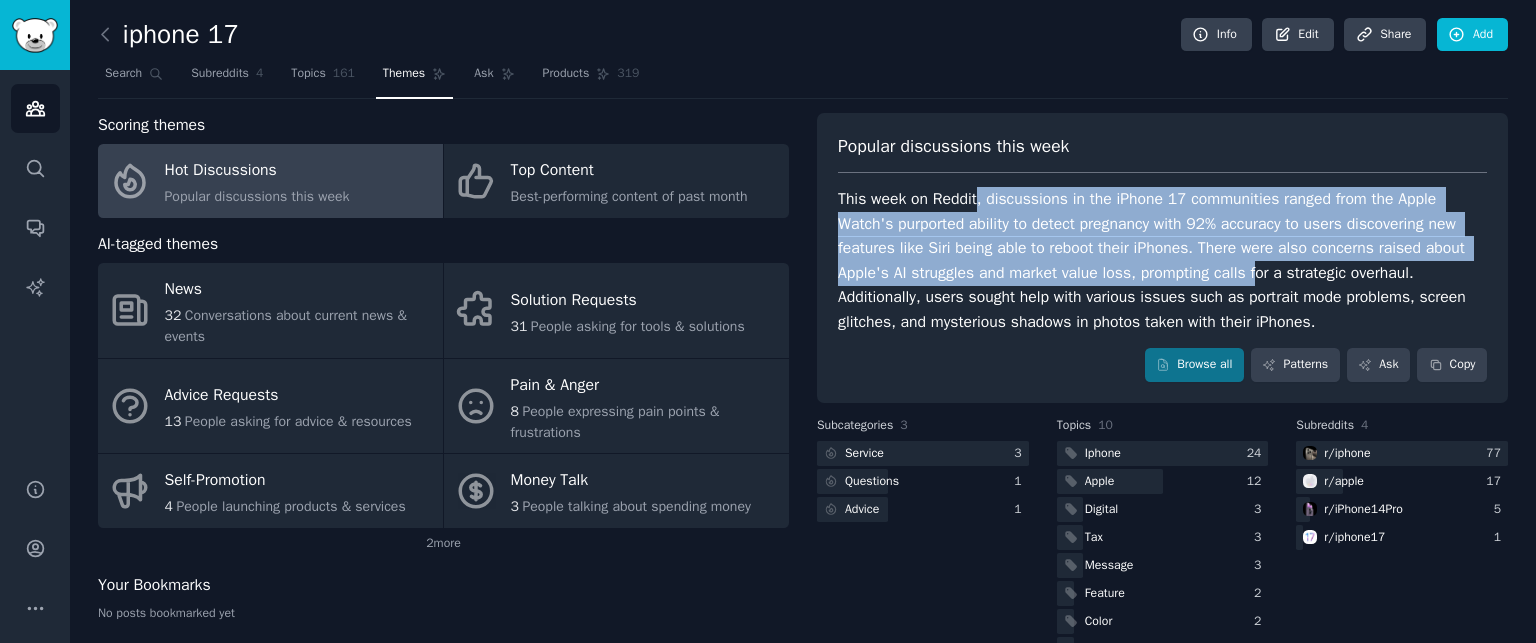 drag, startPoint x: 976, startPoint y: 200, endPoint x: 1270, endPoint y: 275, distance: 303.41556 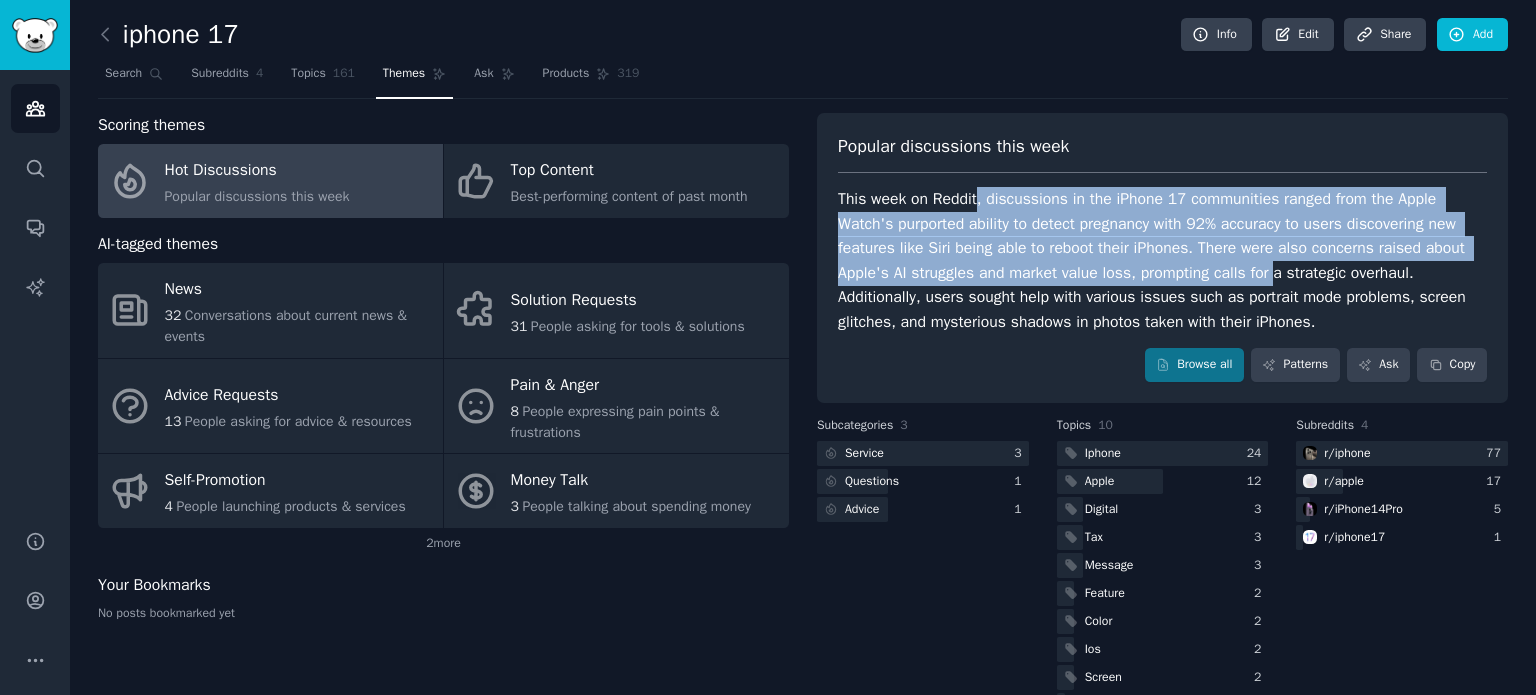 click on "This week on Reddit, discussions in the iPhone 17 communities ranged from the Apple Watch's purported ability to detect pregnancy with 92% accuracy to users discovering new features like Siri being able to reboot their iPhones. There were also concerns raised about Apple's AI struggles and market value loss, prompting calls for a strategic overhaul. Additionally, users sought help with various issues such as portrait mode problems, screen glitches, and mysterious shadows in photos taken with their iPhones." at bounding box center (1162, 260) 